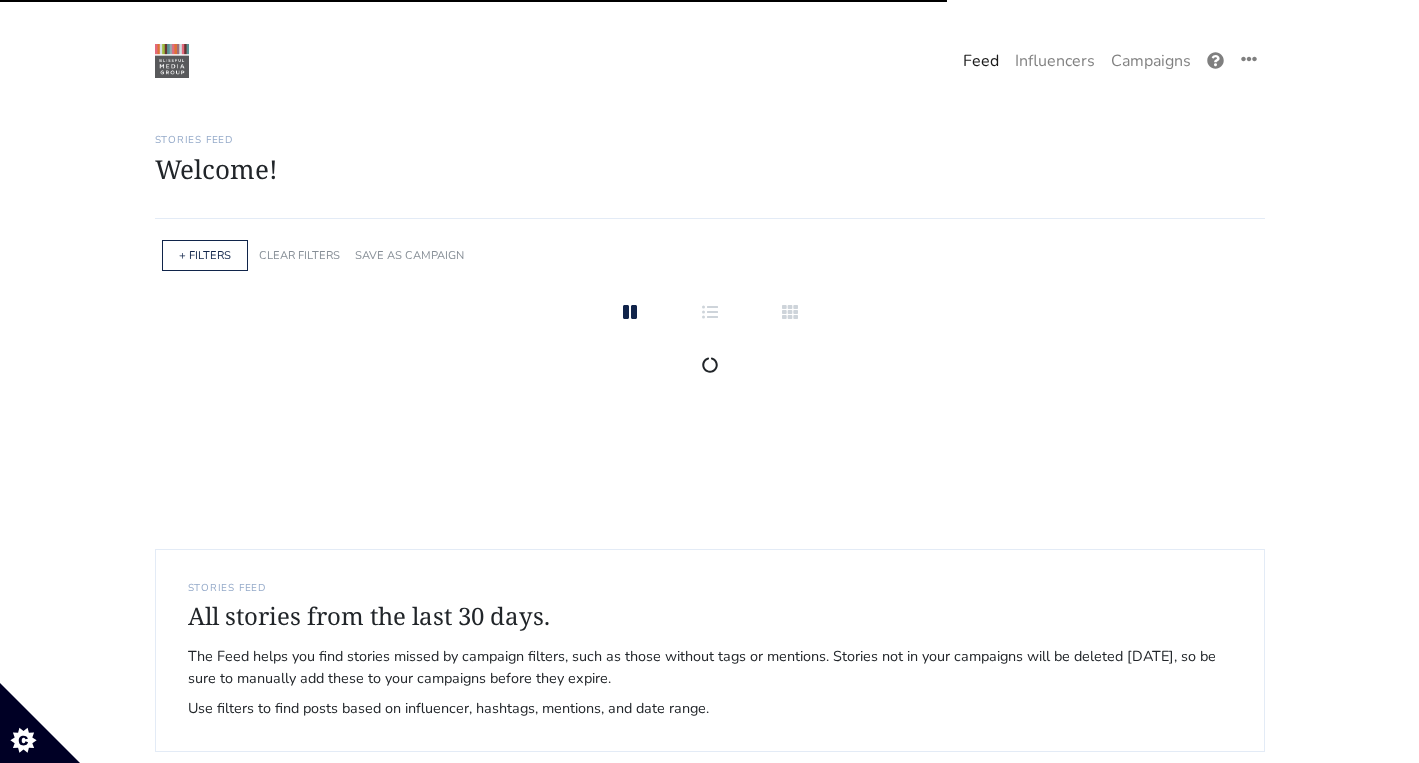scroll, scrollTop: 110, scrollLeft: 0, axis: vertical 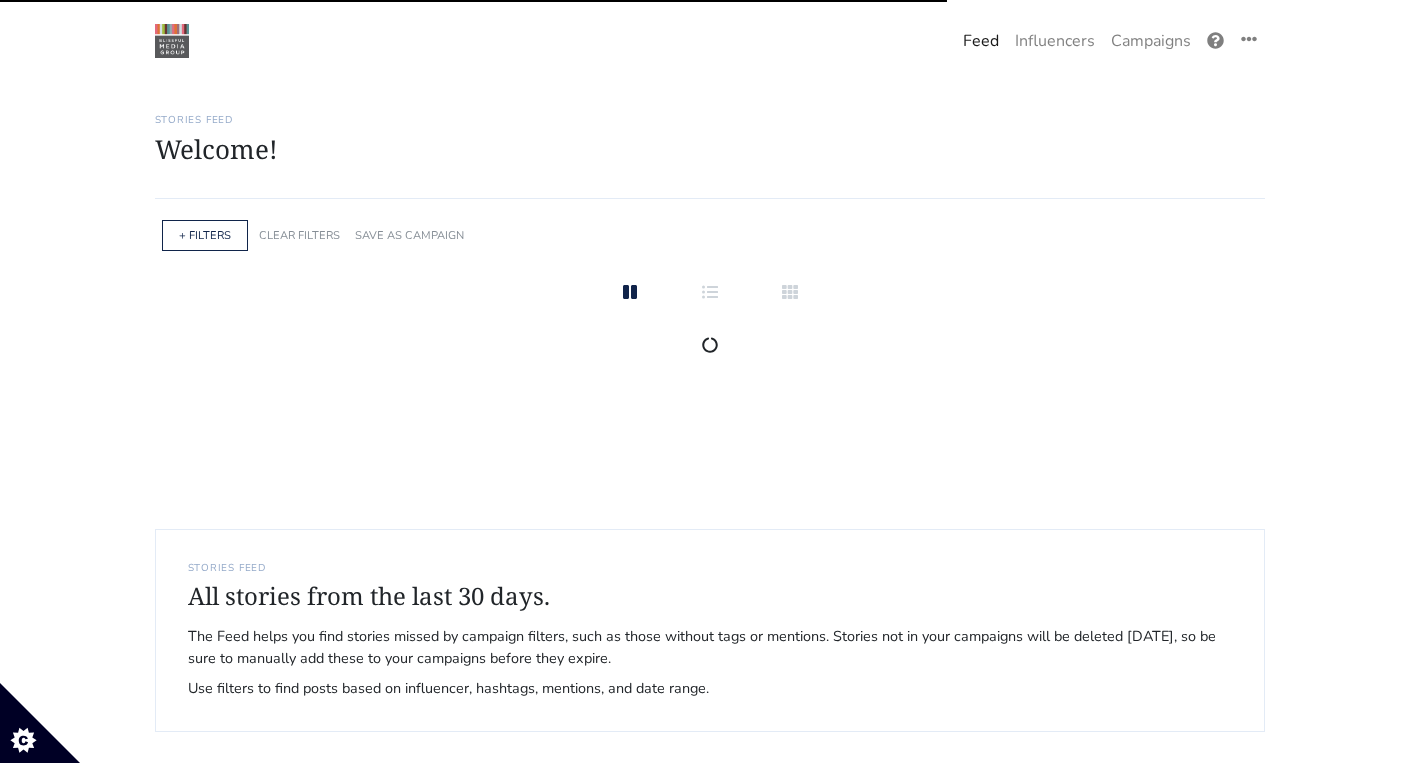 click on "Campaigns" at bounding box center [1151, 41] 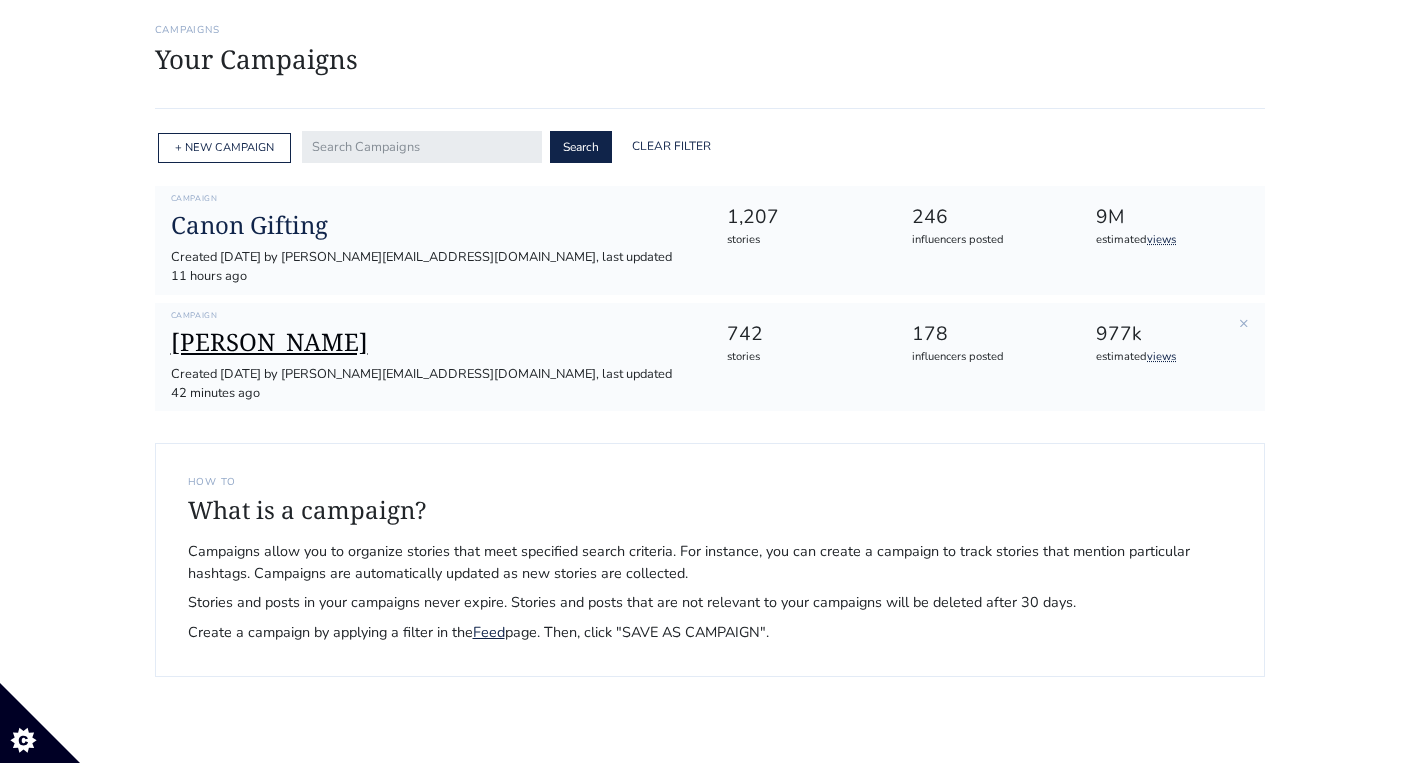 click on "[PERSON_NAME]" at bounding box center [433, 342] 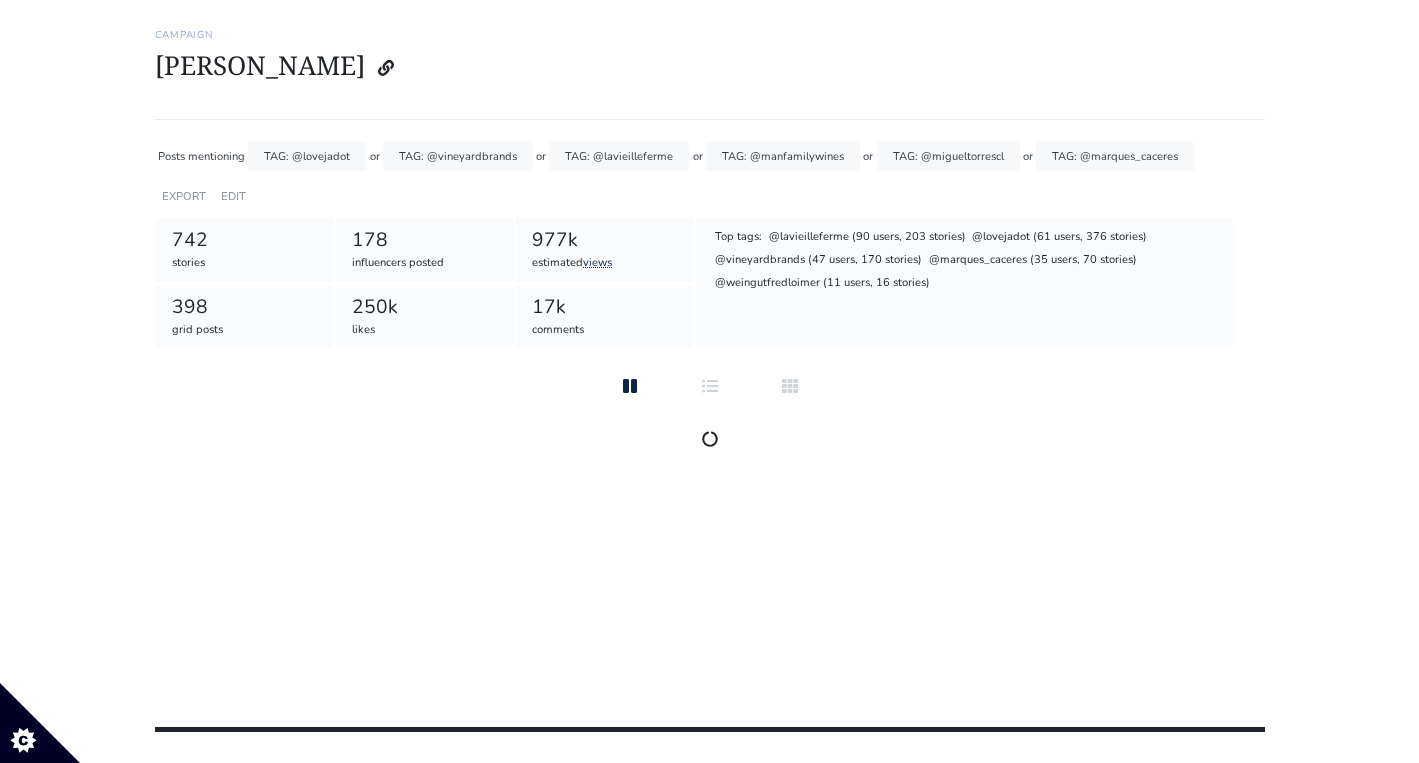 scroll, scrollTop: 113, scrollLeft: 0, axis: vertical 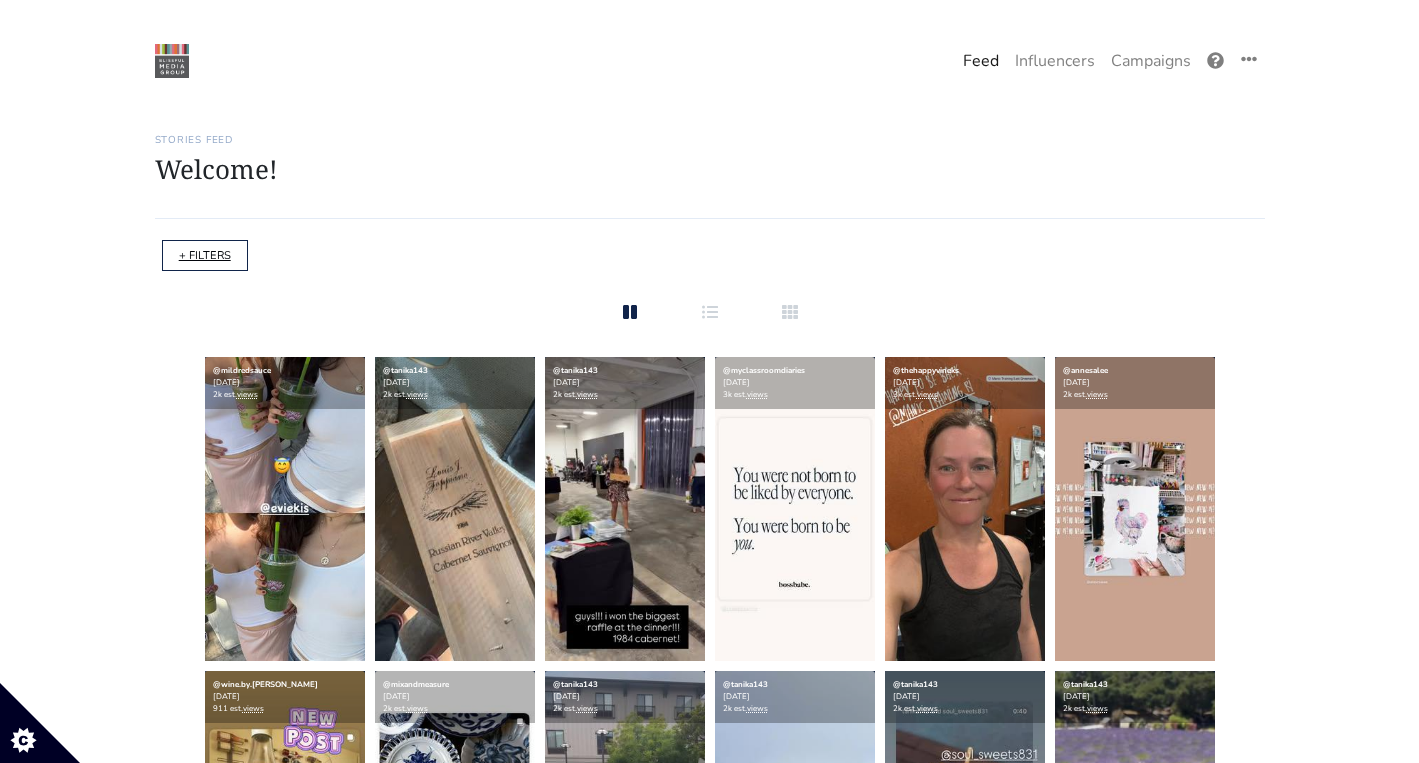 click on "+ FILTERS" at bounding box center [205, 255] 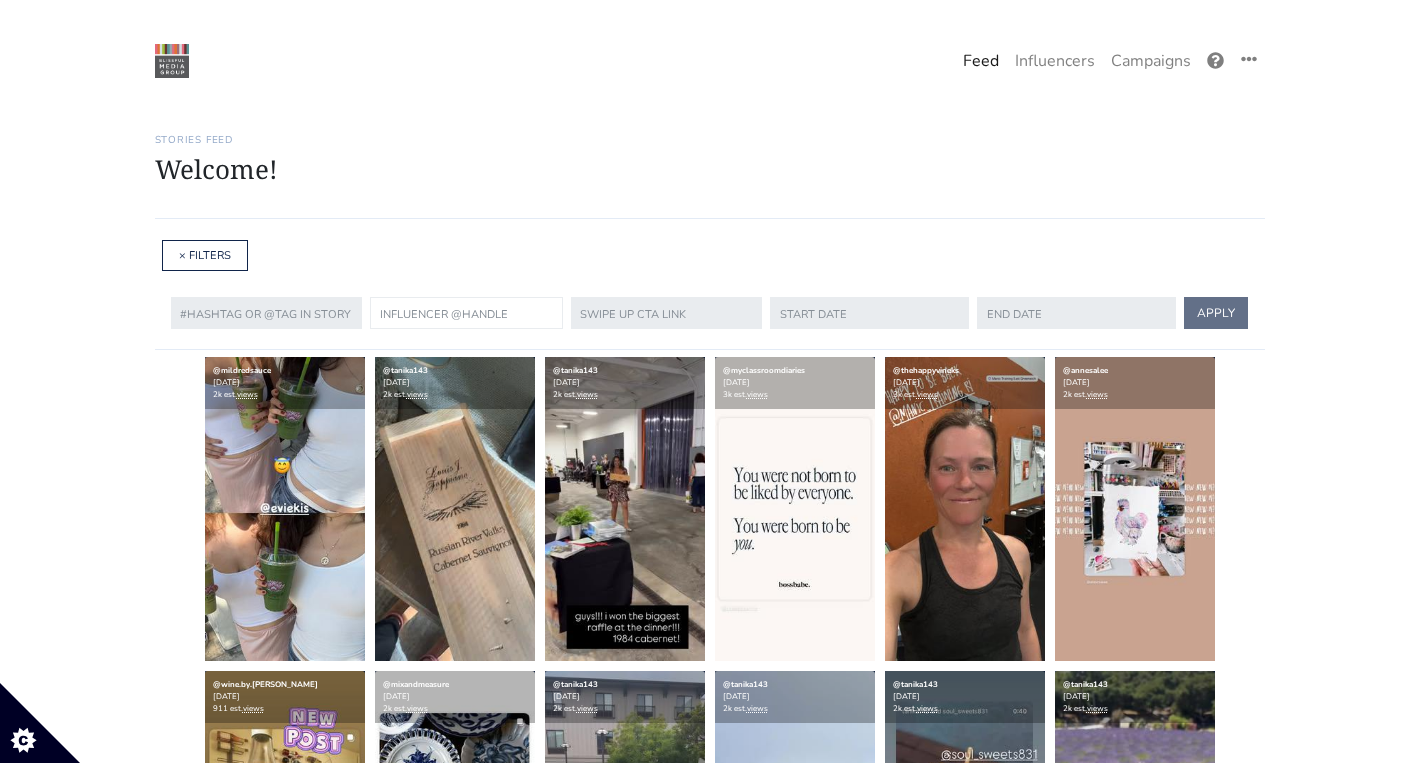 click at bounding box center [466, 313] 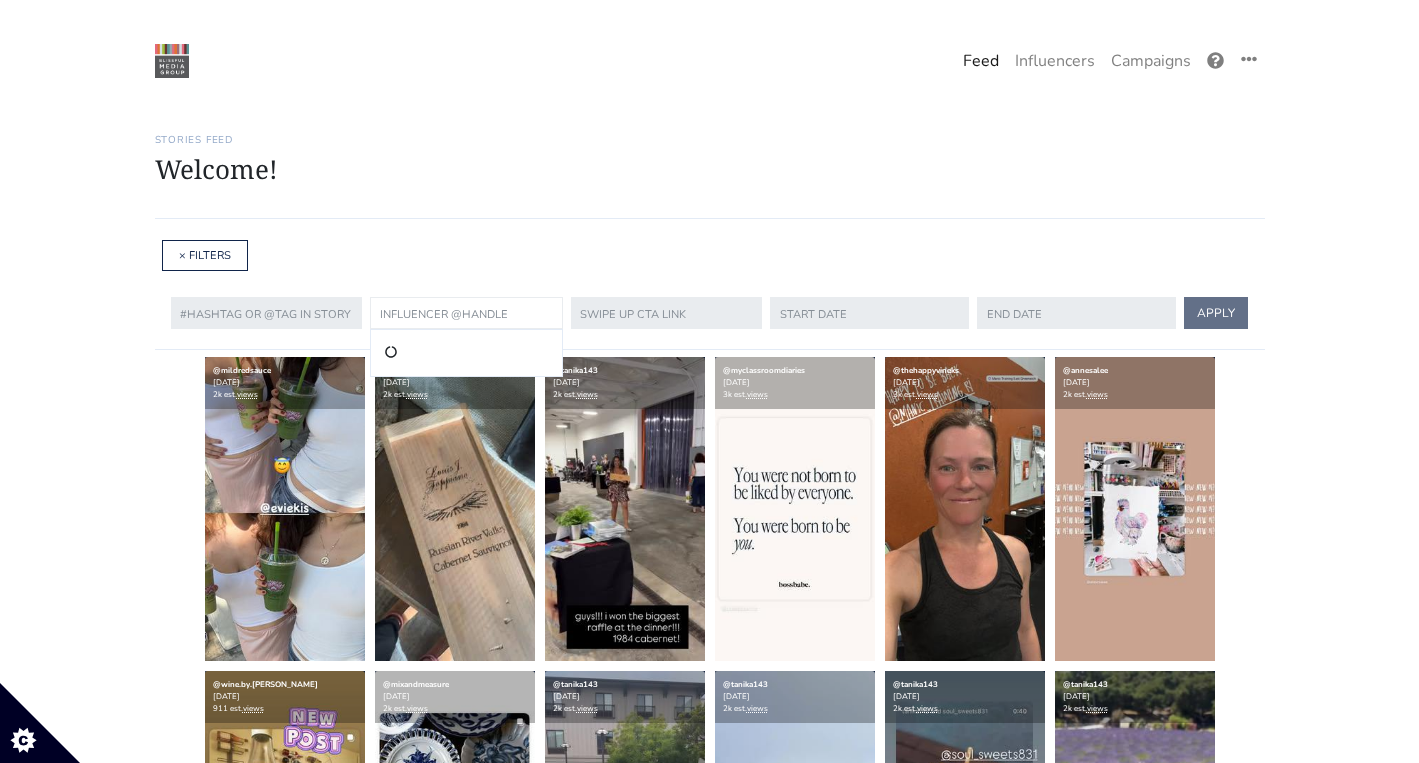 type on "r" 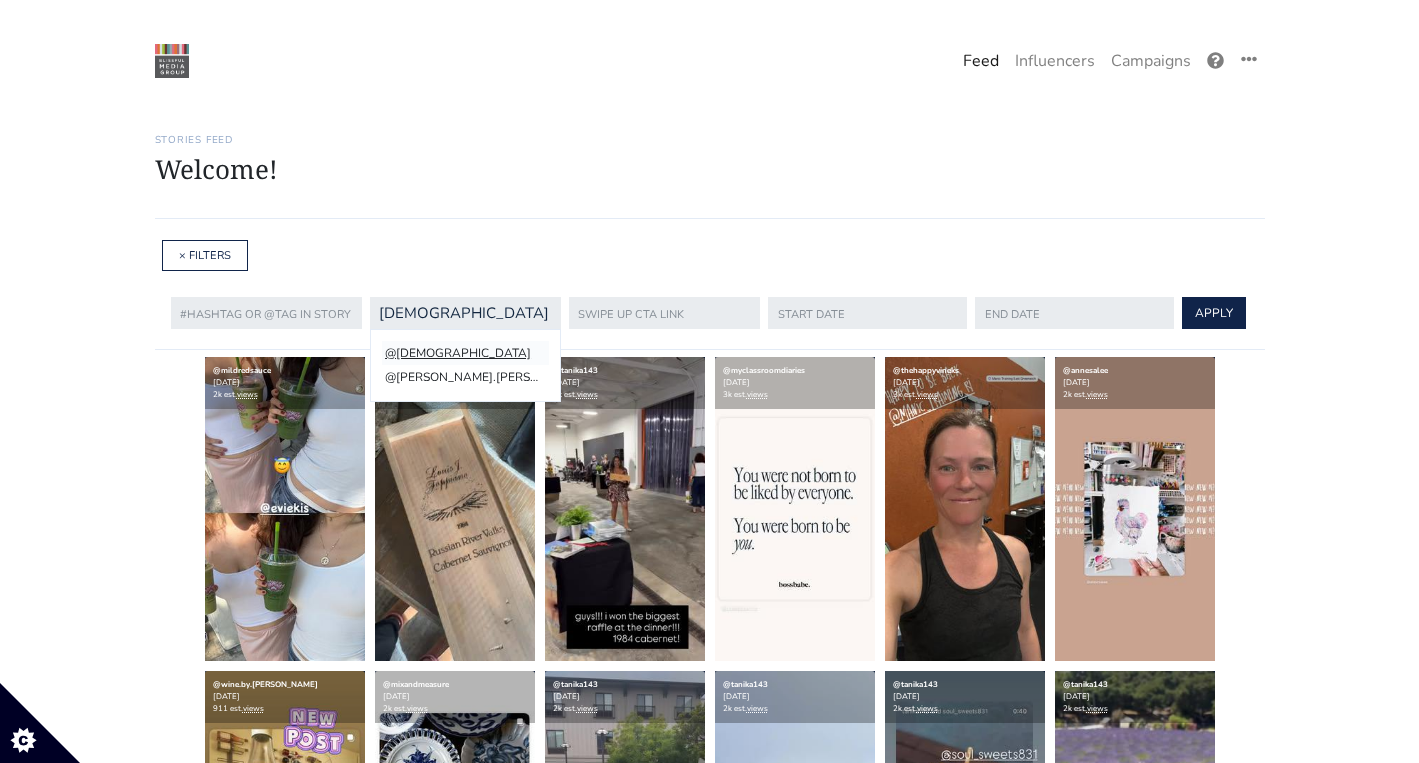 click on "@kristenfaith_eats" at bounding box center [465, 353] 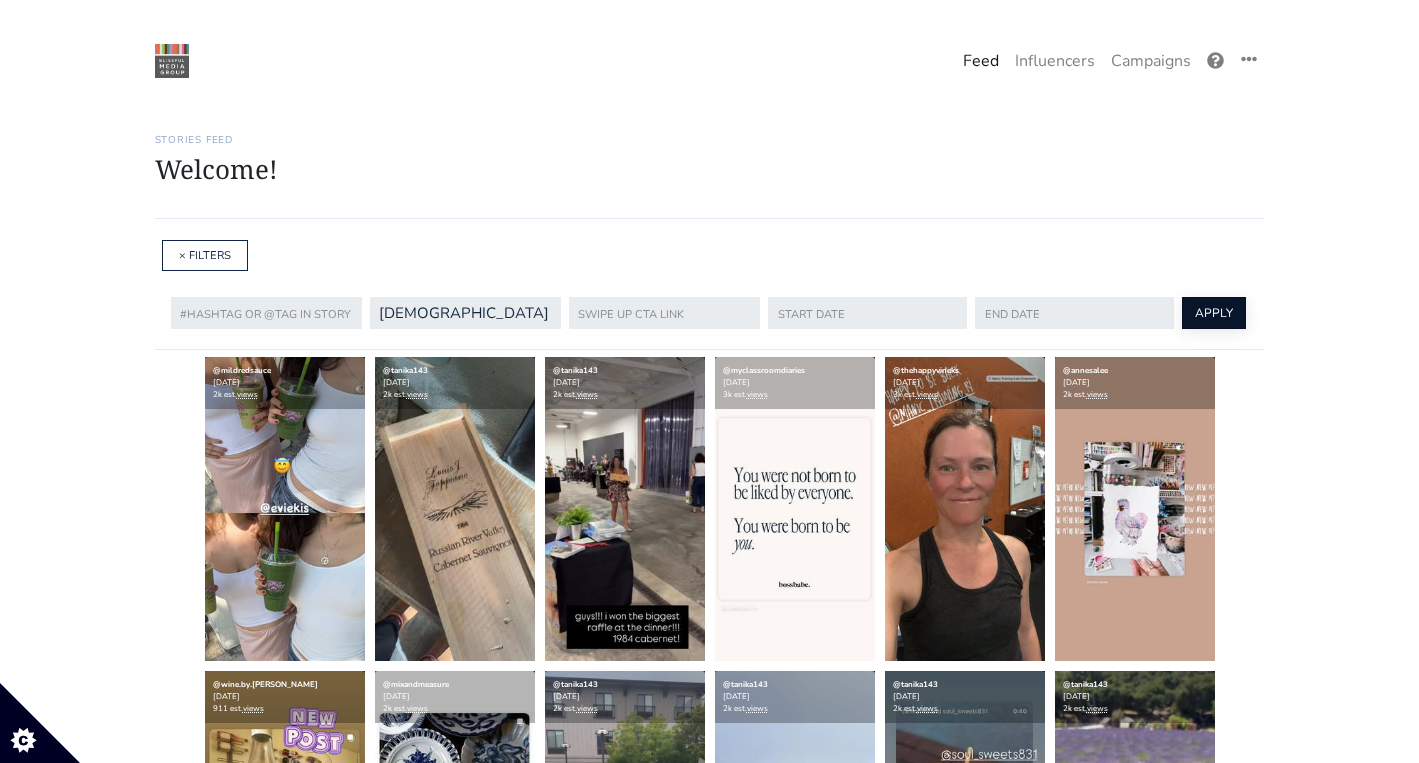 click on "APPLY" at bounding box center [1214, 313] 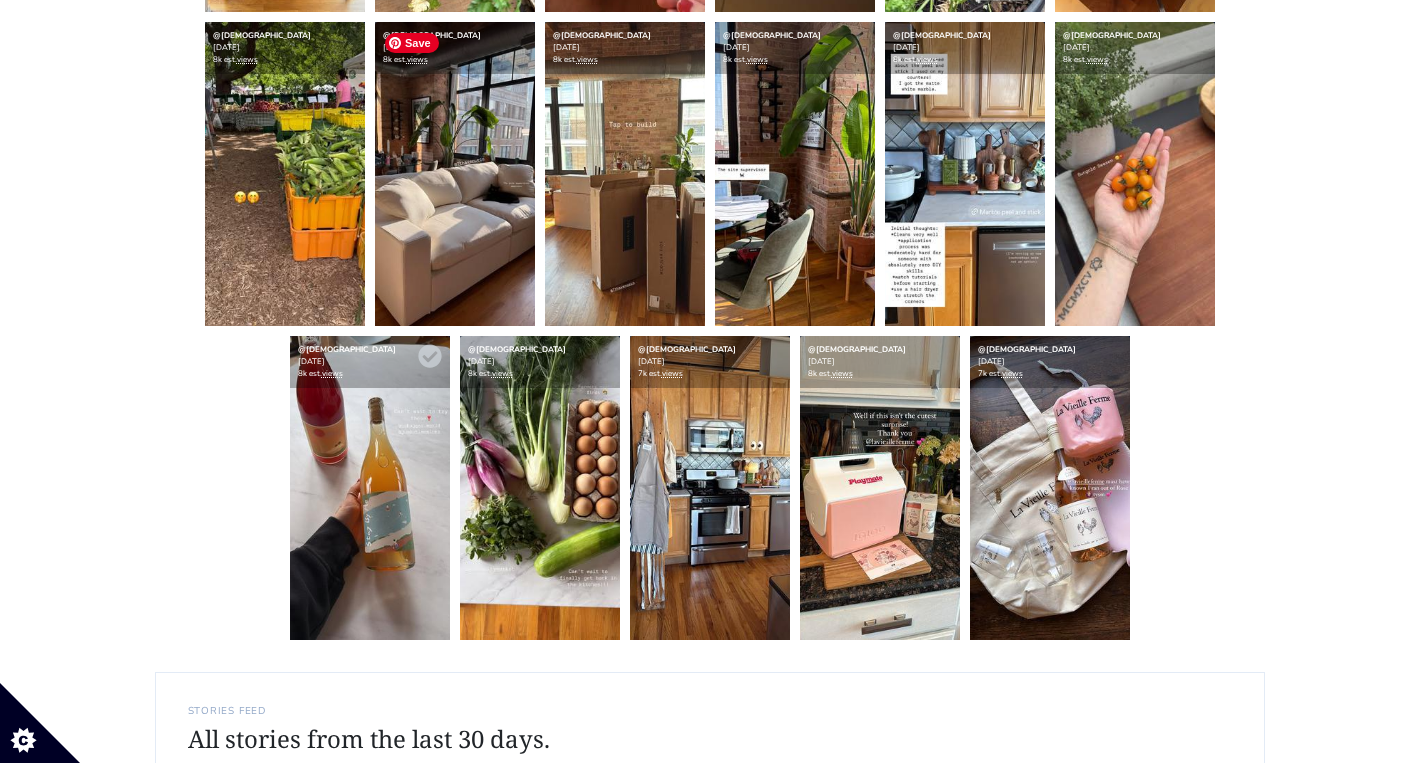 scroll, scrollTop: 650, scrollLeft: 0, axis: vertical 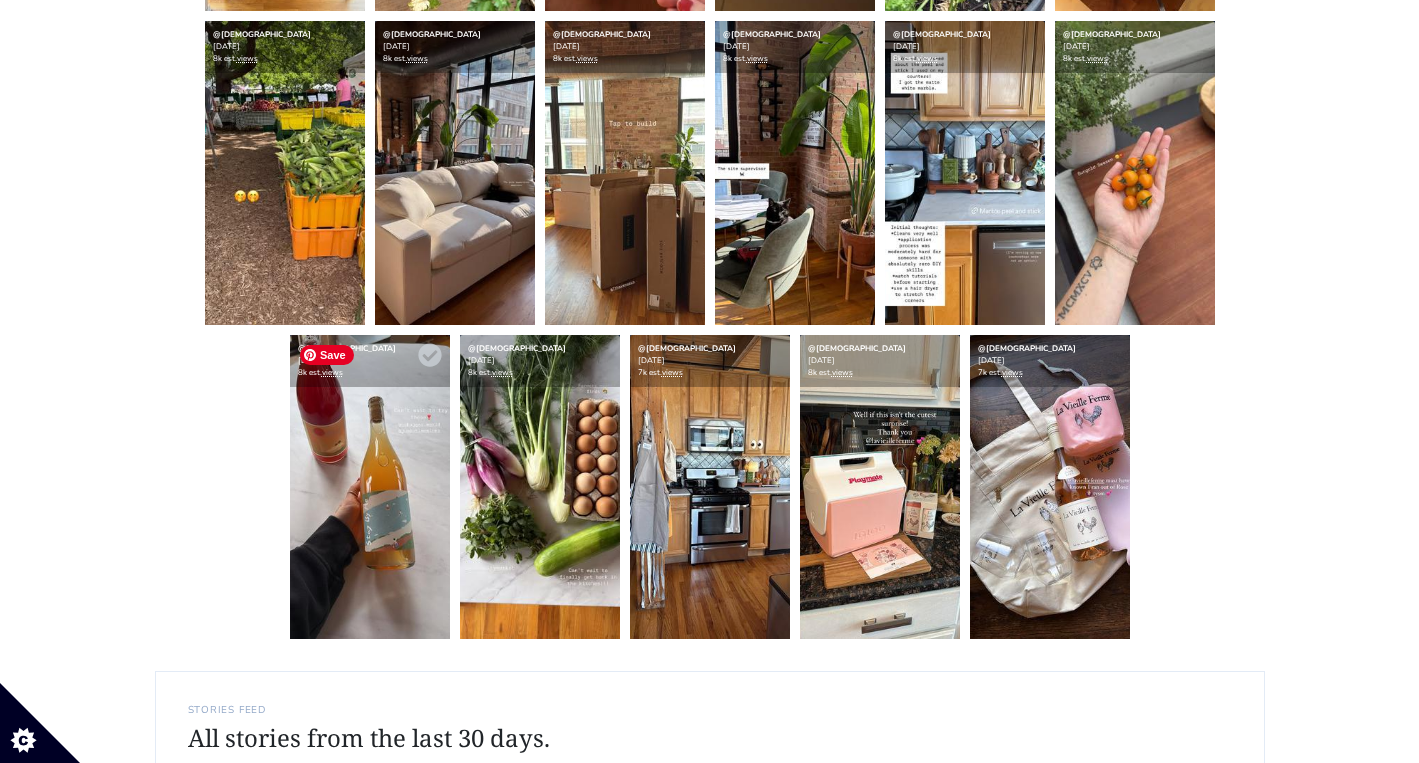 click at bounding box center [370, 487] 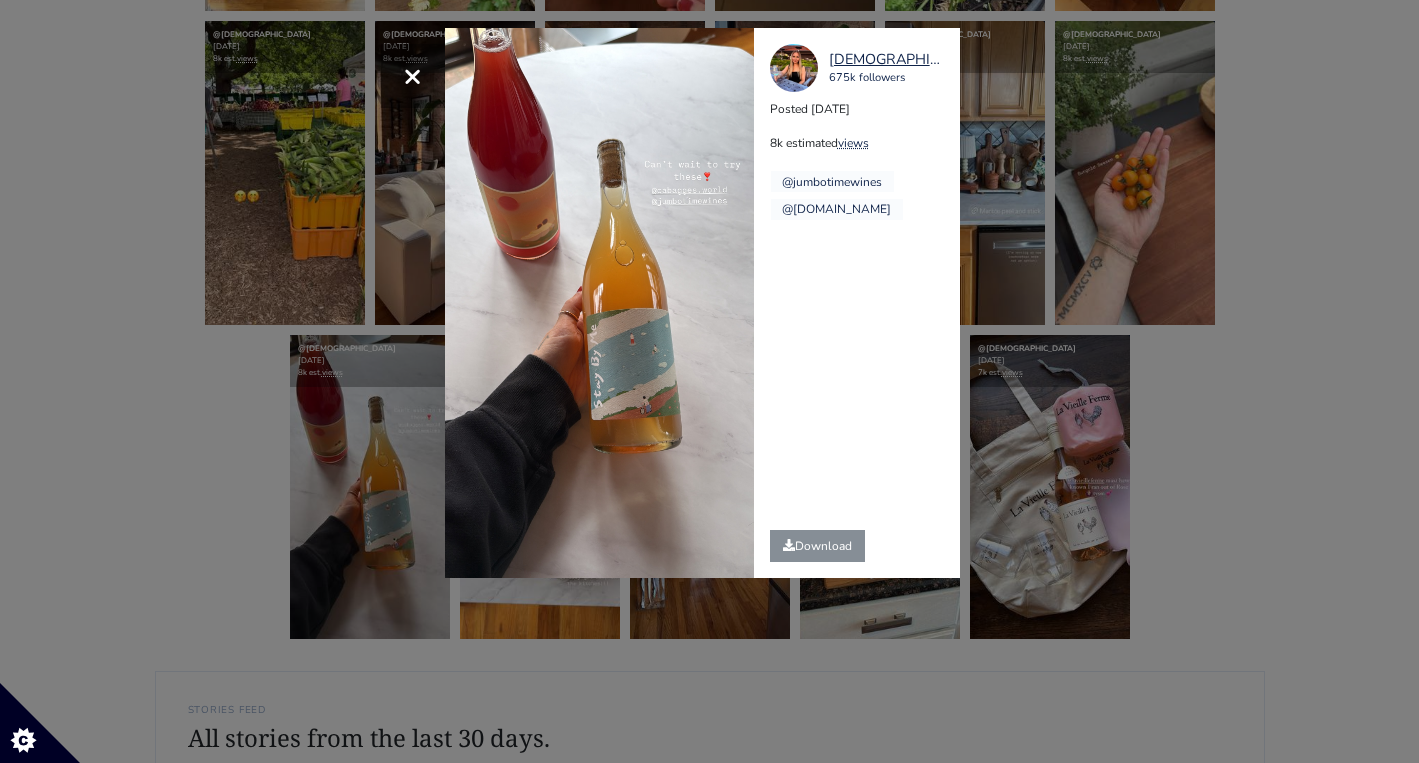 click on "×
kristenfaith_eats
675k followers
Posted 2025-07-12
8k
estimated
views
@jumbotimewines" at bounding box center (709, 381) 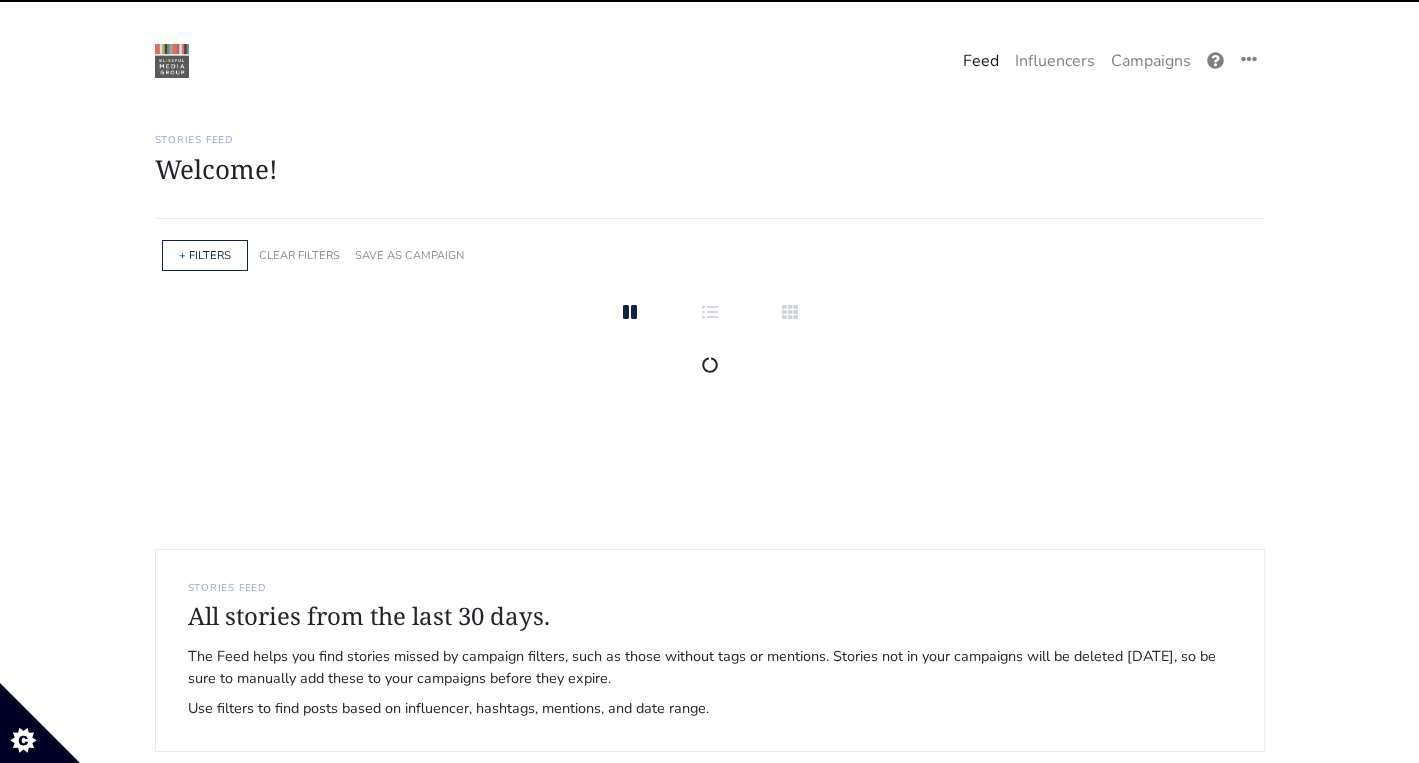 scroll, scrollTop: 0, scrollLeft: 0, axis: both 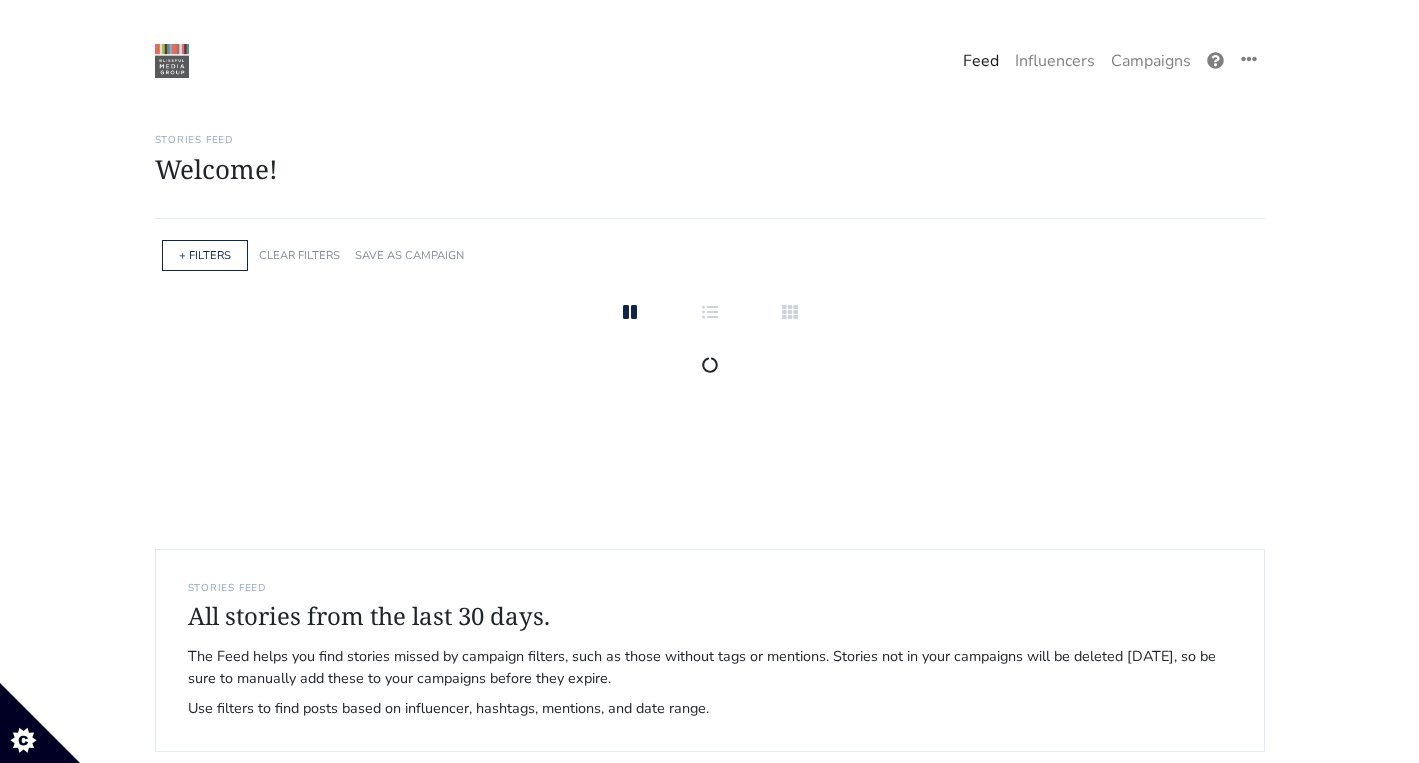 click on "Feed" at bounding box center [981, 61] 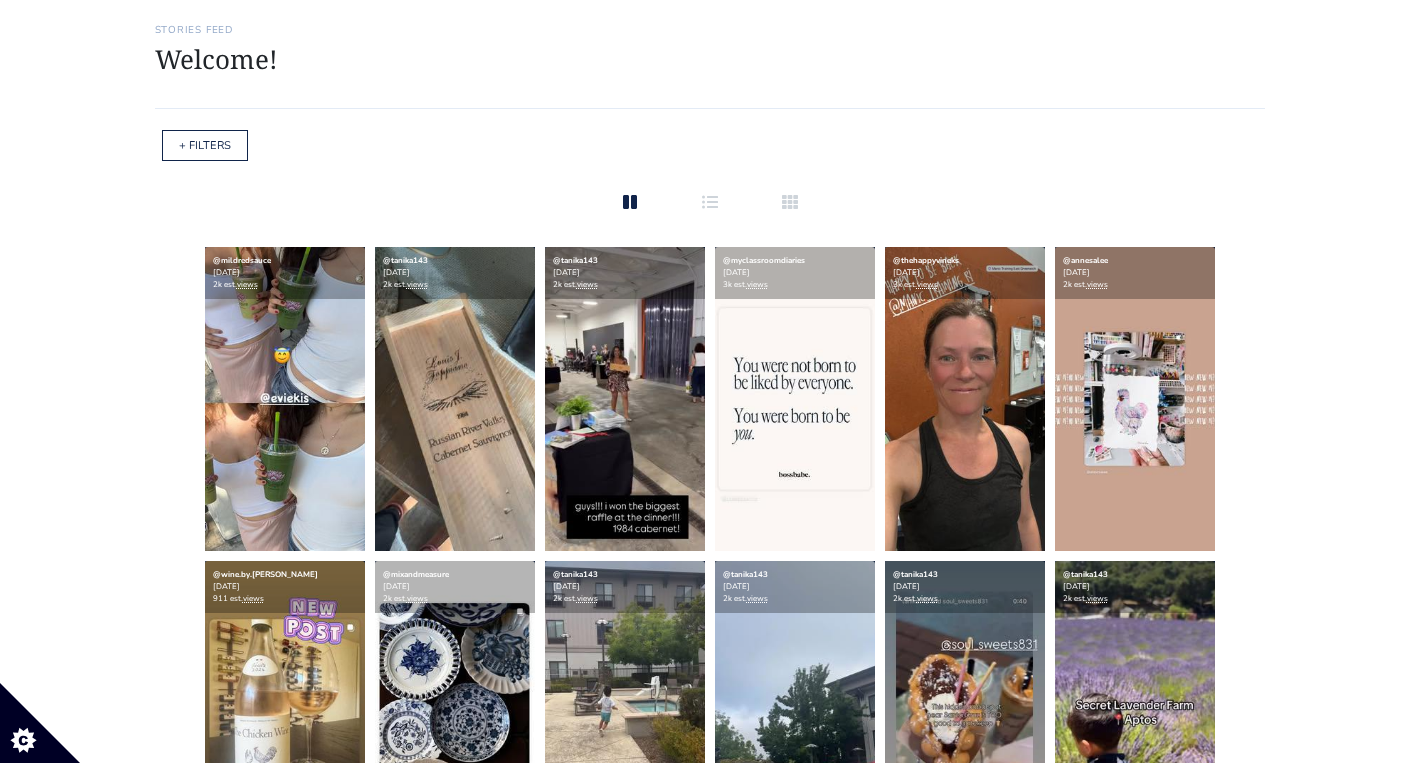 click on "+ FILTERS" at bounding box center [205, 145] 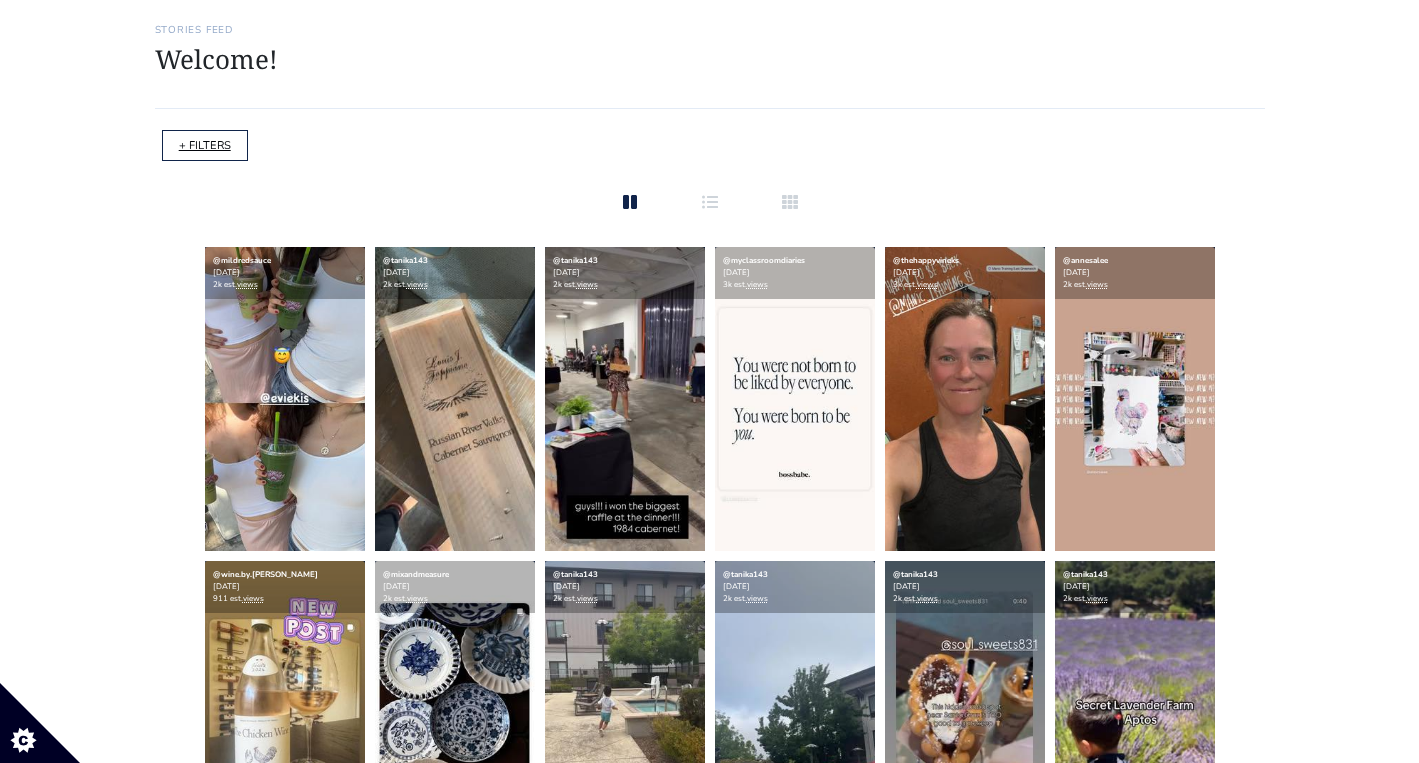 click on "+ FILTERS" at bounding box center (205, 145) 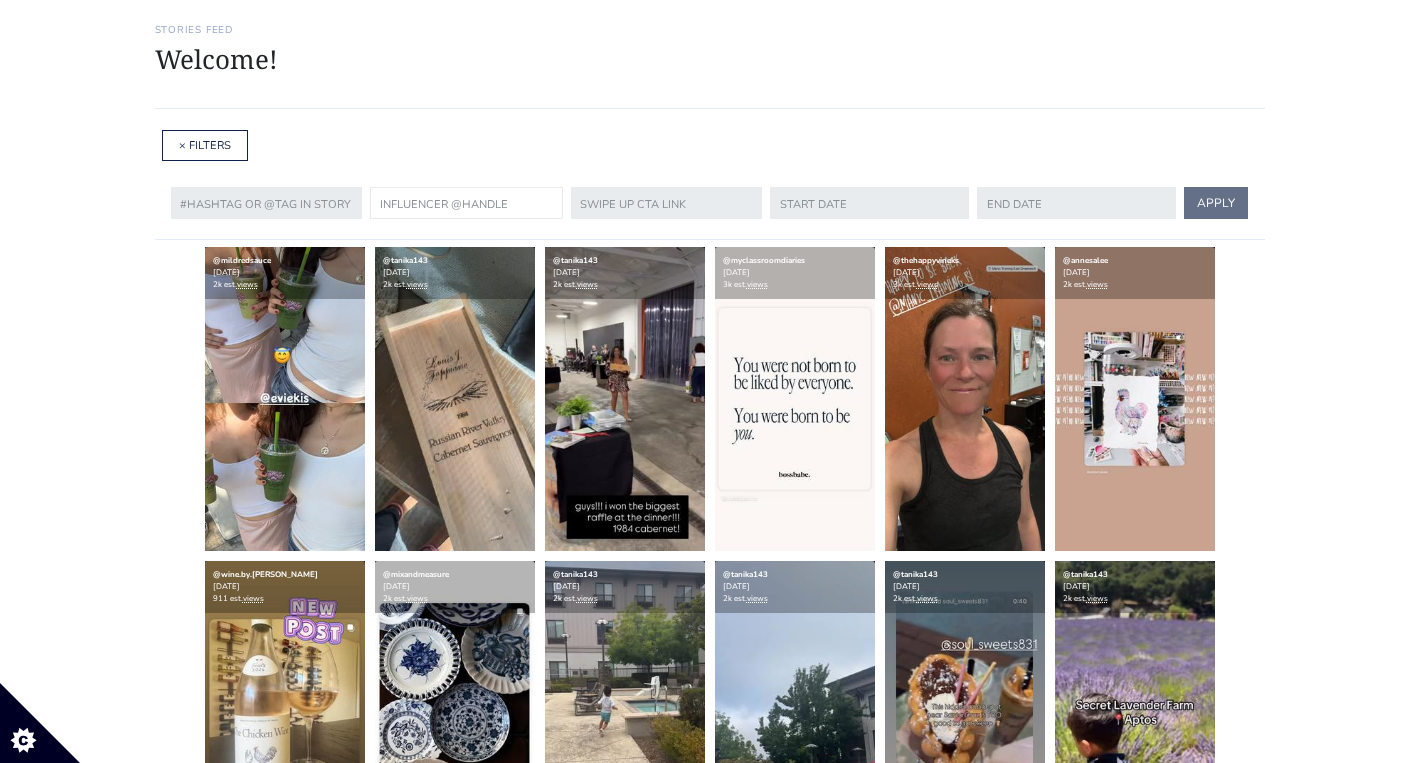 click at bounding box center (466, 203) 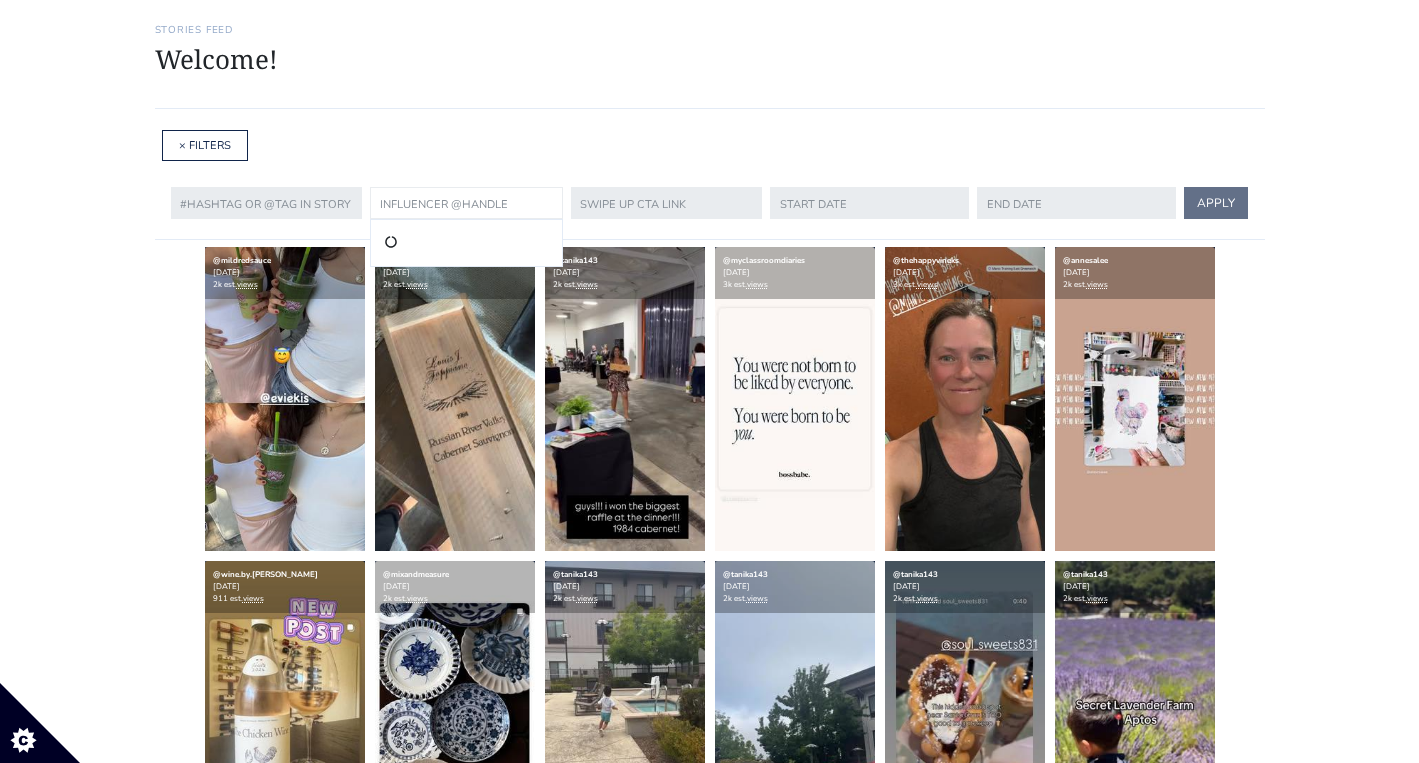 paste on "[PERSON_NAME].[PERSON_NAME]" 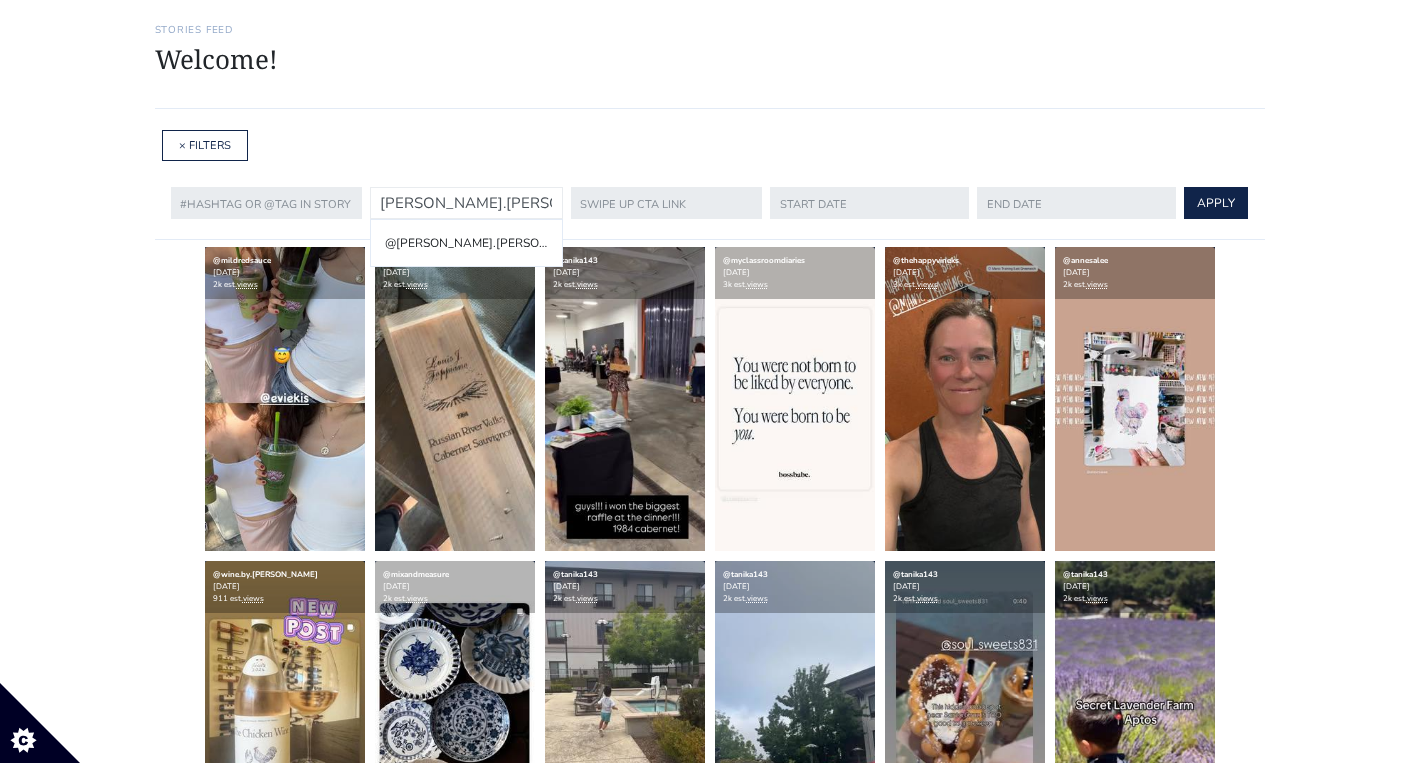 type on "[PERSON_NAME].[PERSON_NAME]" 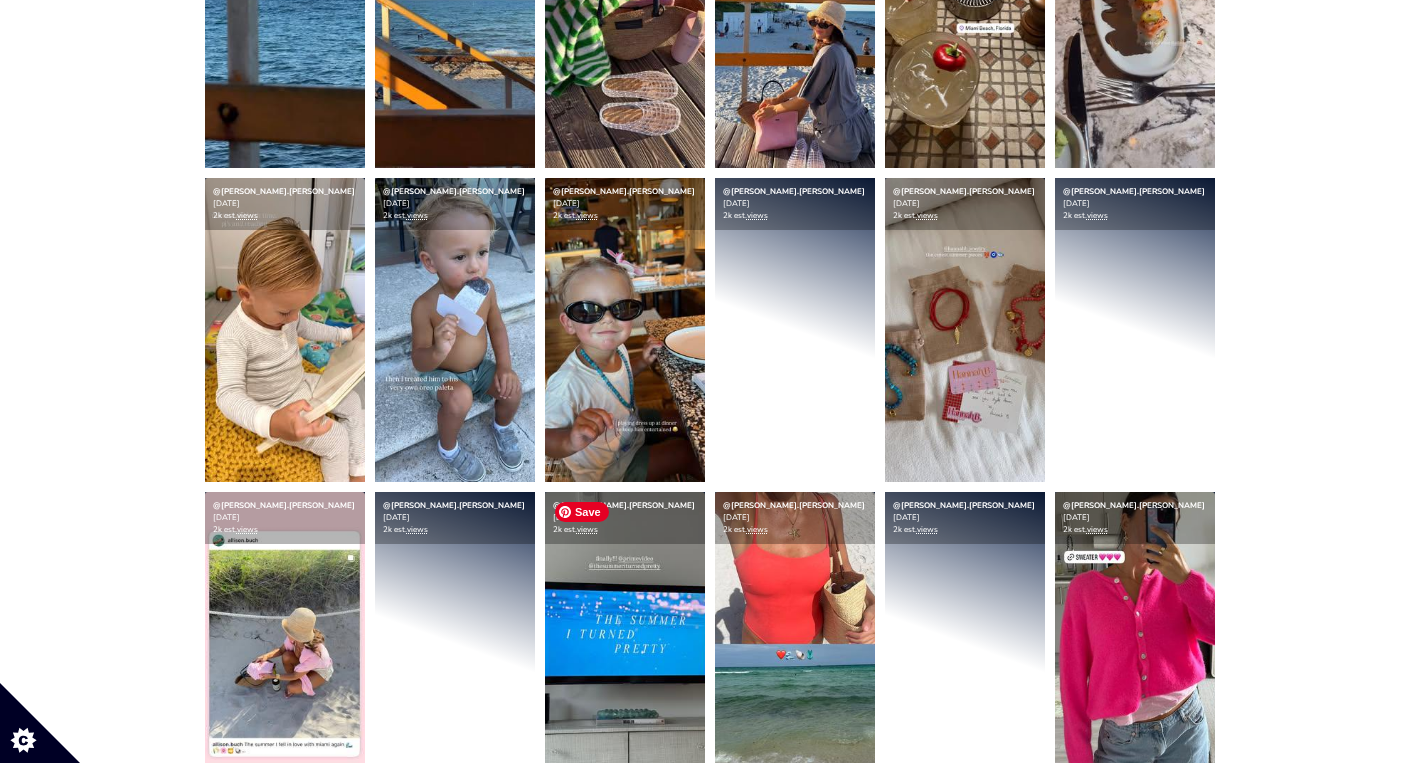 scroll, scrollTop: 489, scrollLeft: 0, axis: vertical 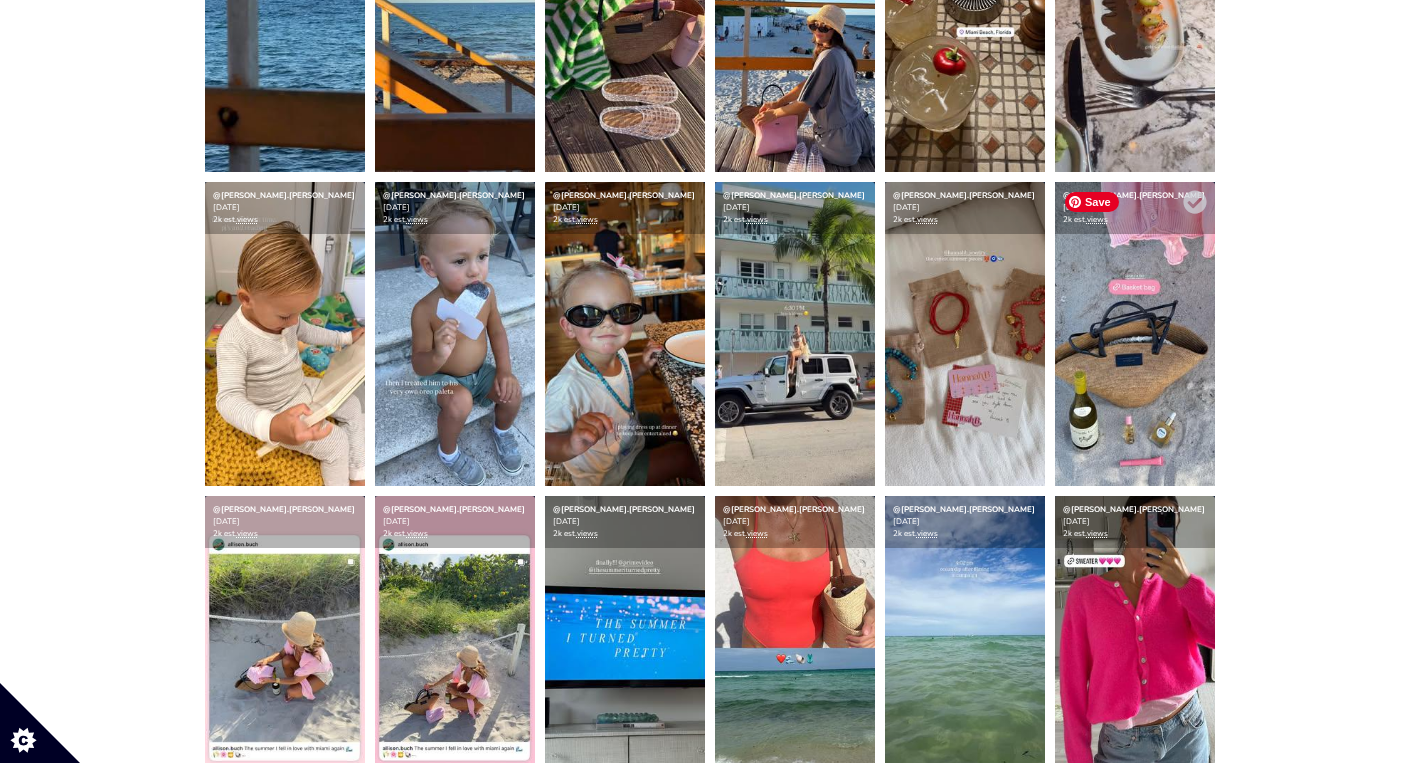 click at bounding box center (1135, 334) 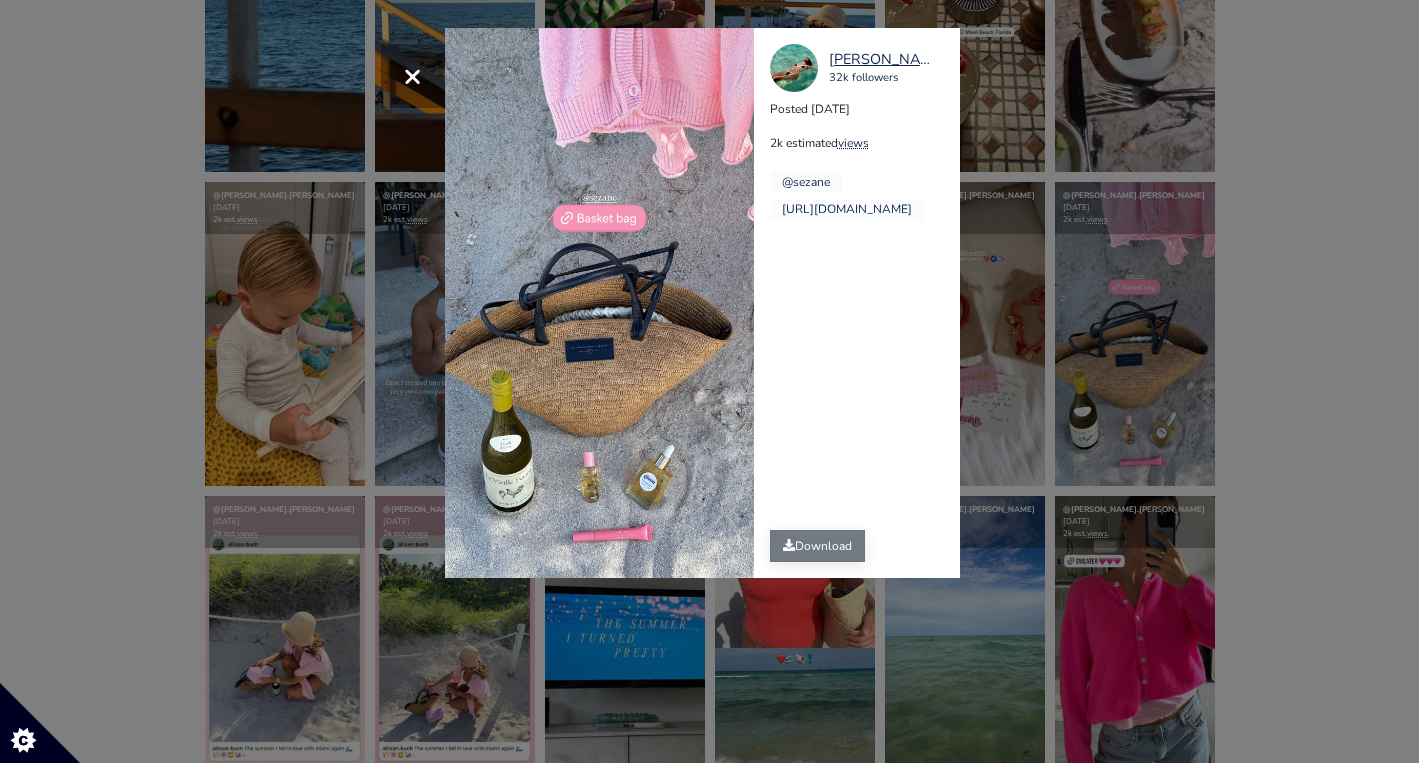click on "Download" at bounding box center (817, 546) 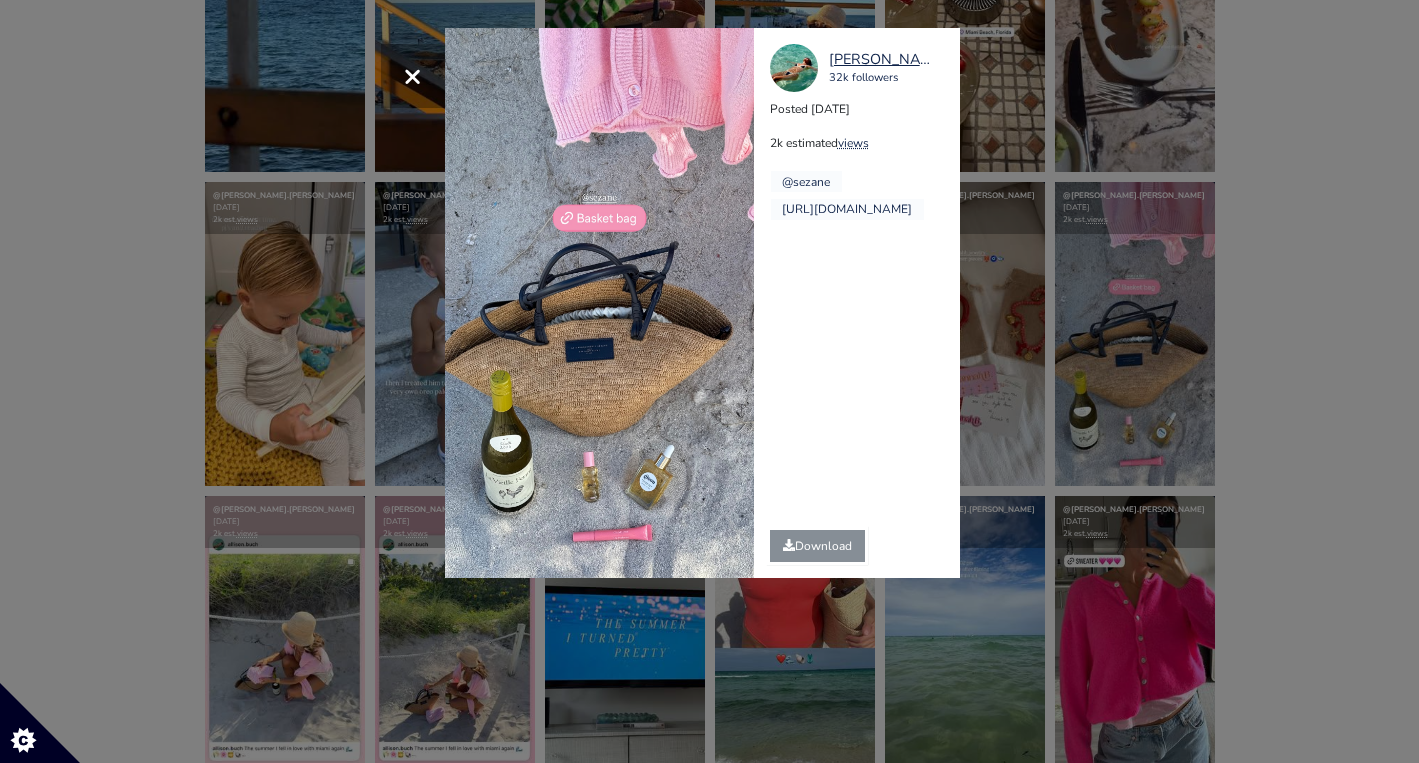 click on "×
[PERSON_NAME].[PERSON_NAME]
32k followers
Posted [DATE]
2k
estimated
views
@sezane" at bounding box center (709, 381) 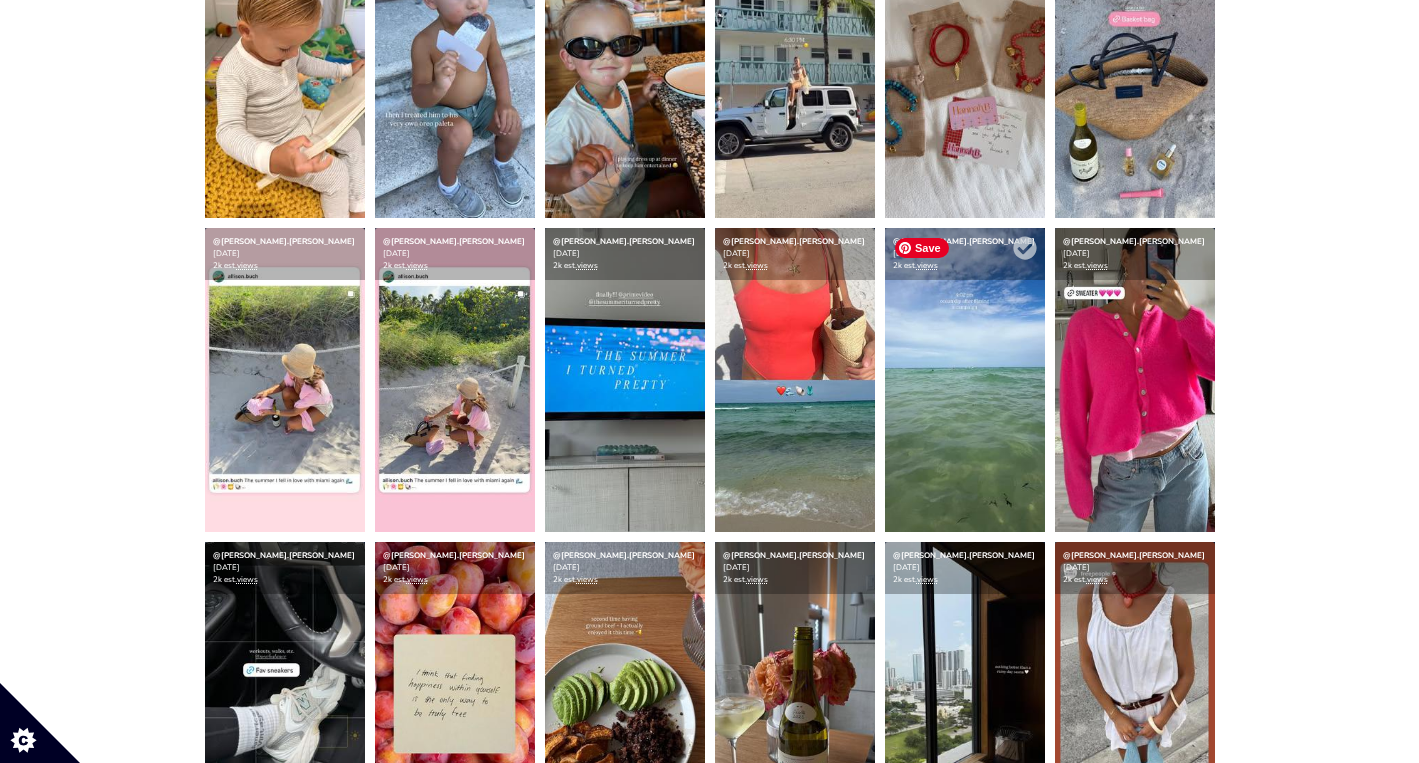 scroll, scrollTop: 786, scrollLeft: 0, axis: vertical 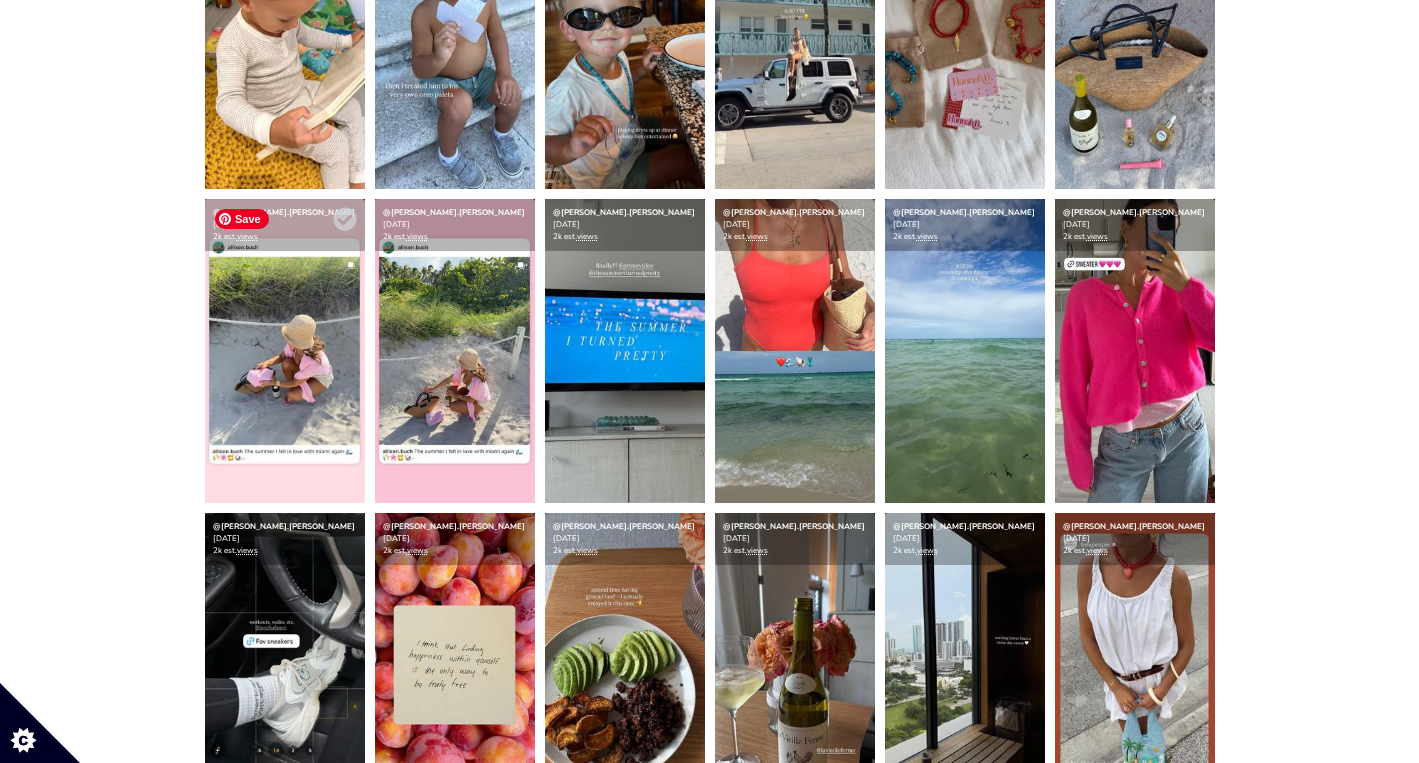 click at bounding box center [285, 351] 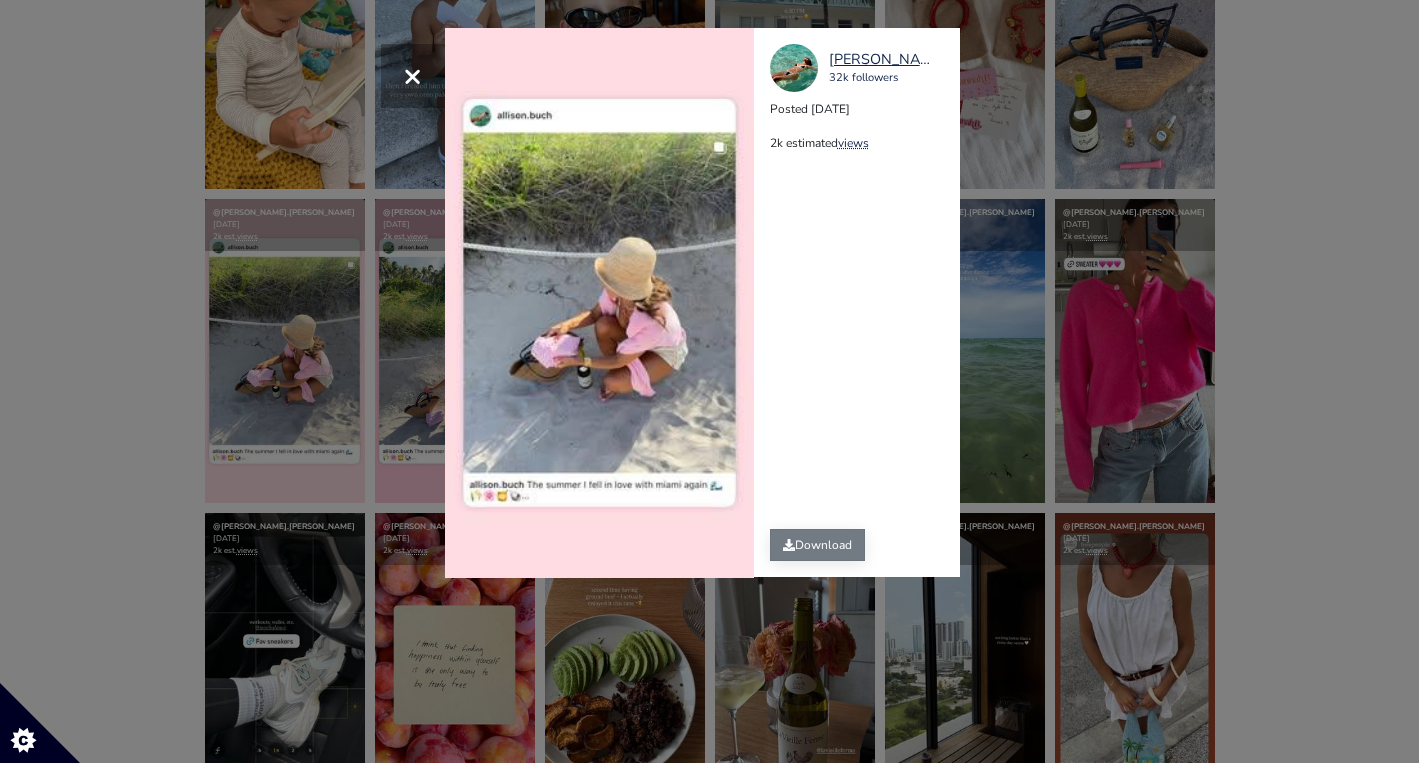 click on "Download" at bounding box center [817, 545] 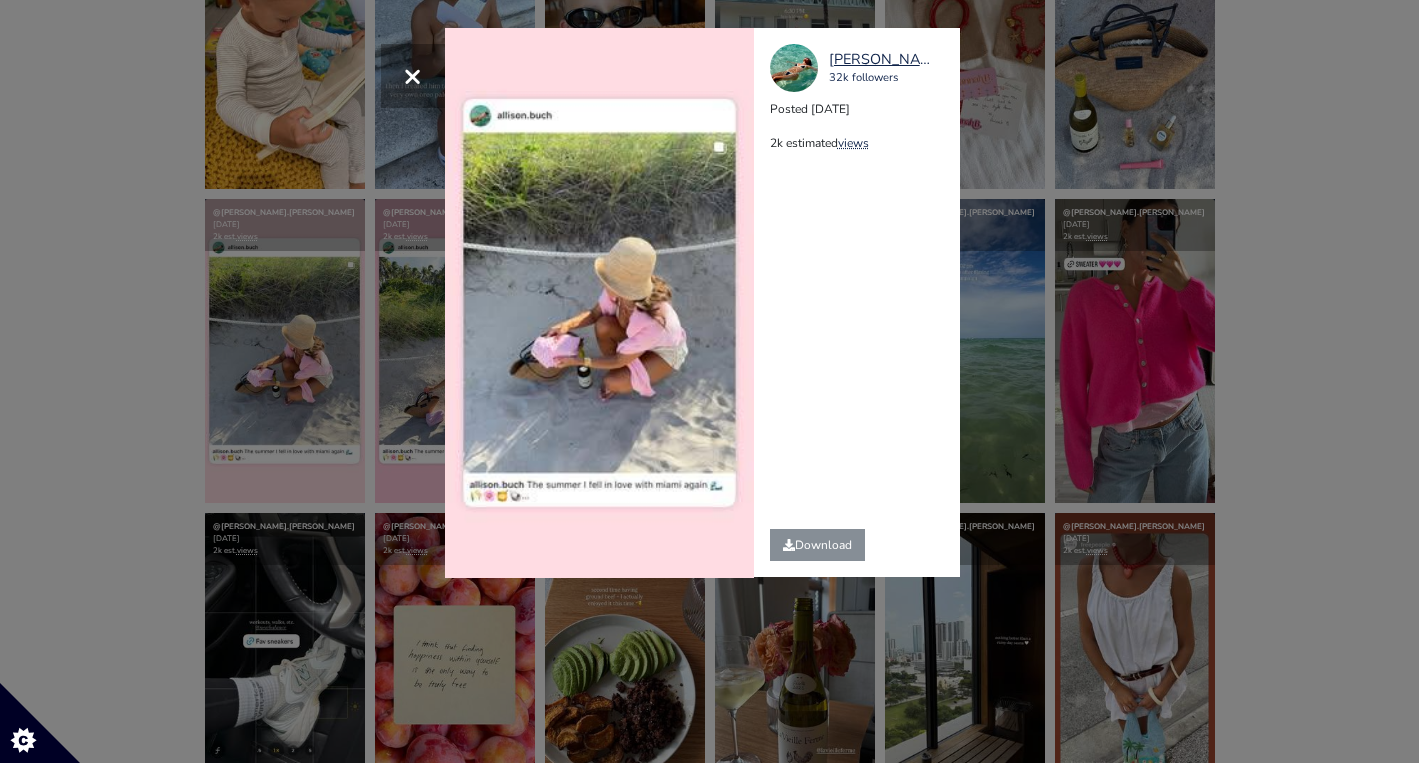 click on "[PERSON_NAME].[PERSON_NAME]
32k followers
Posted [DATE]
2k
estimated
views
Download" at bounding box center (864, 302) 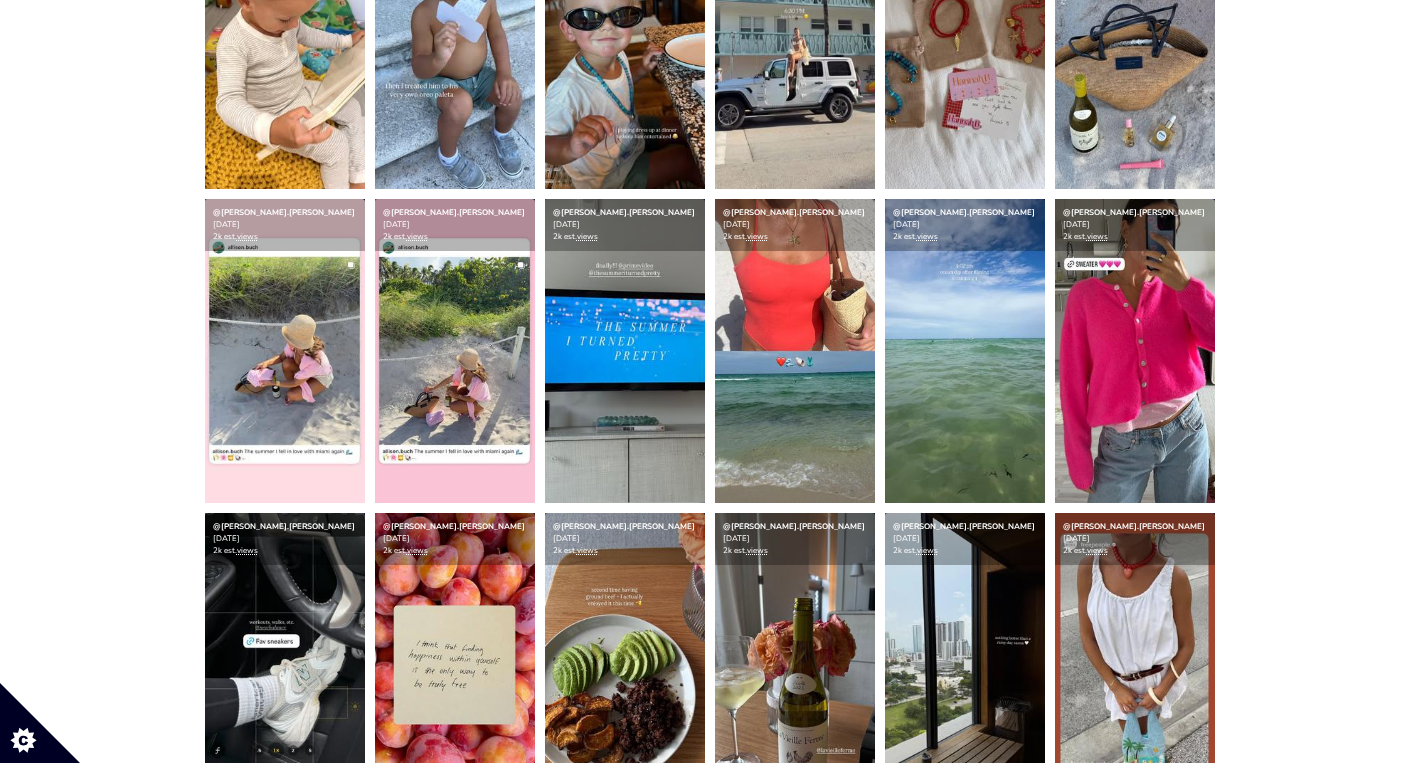 click on "@[PERSON_NAME].[PERSON_NAME]
[DATE]
2k
est.
views" at bounding box center [285, 539] 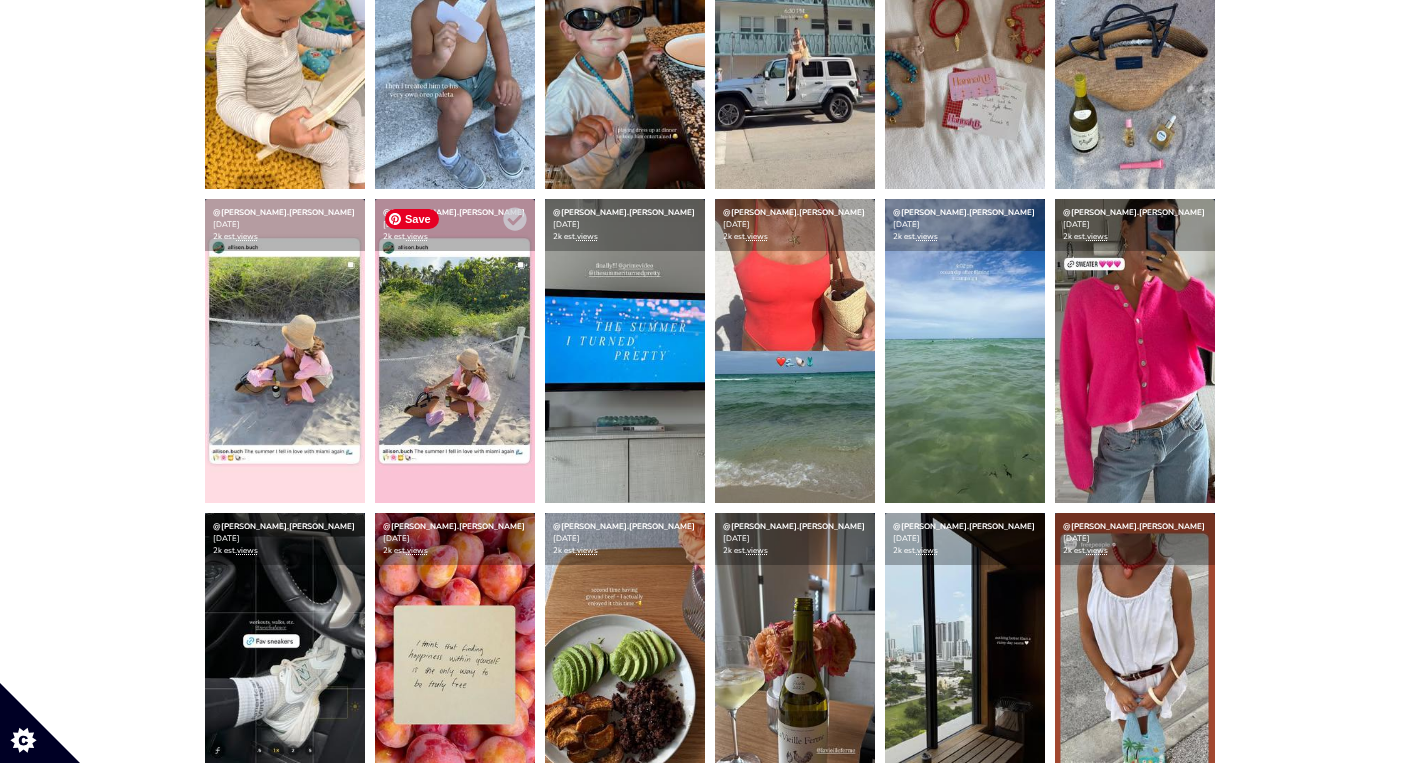 click at bounding box center [455, 351] 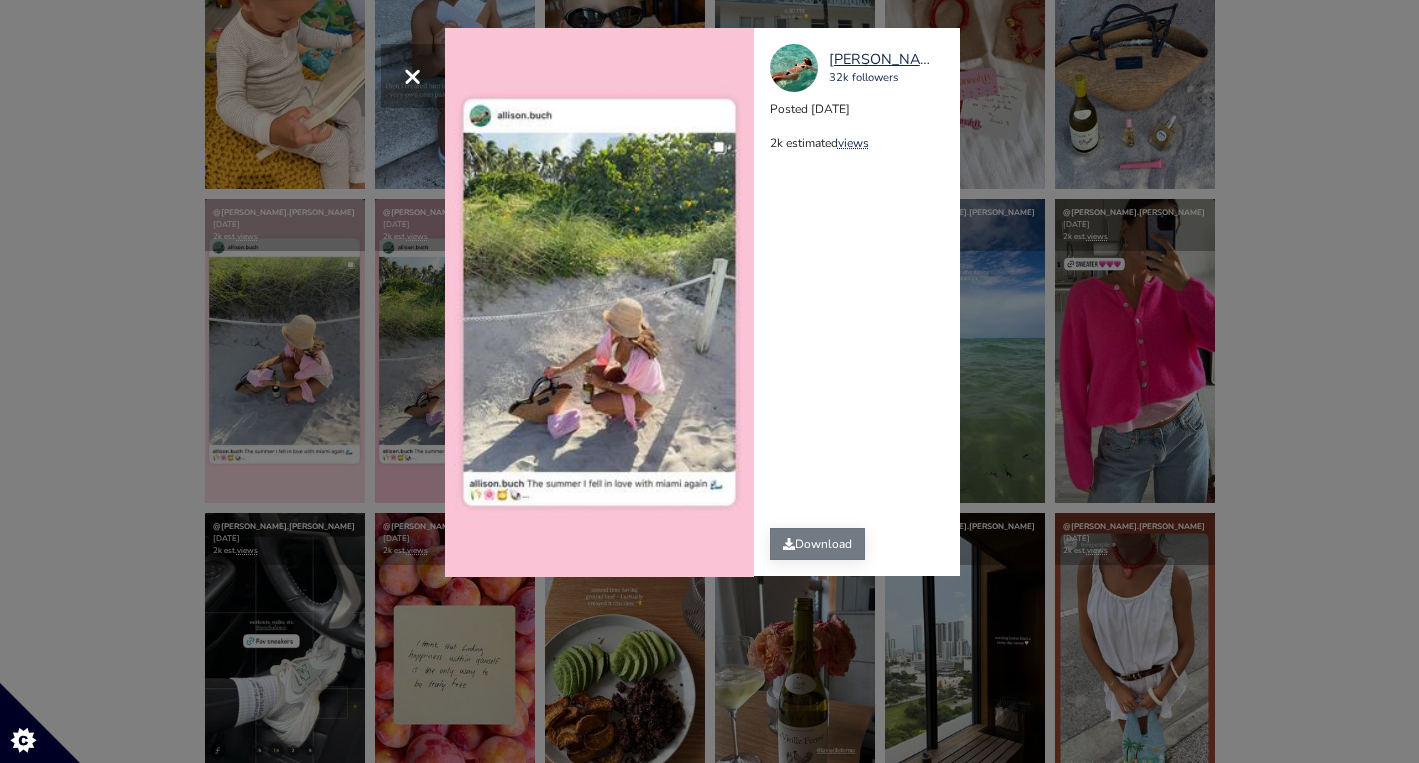 click on "Download" at bounding box center (817, 544) 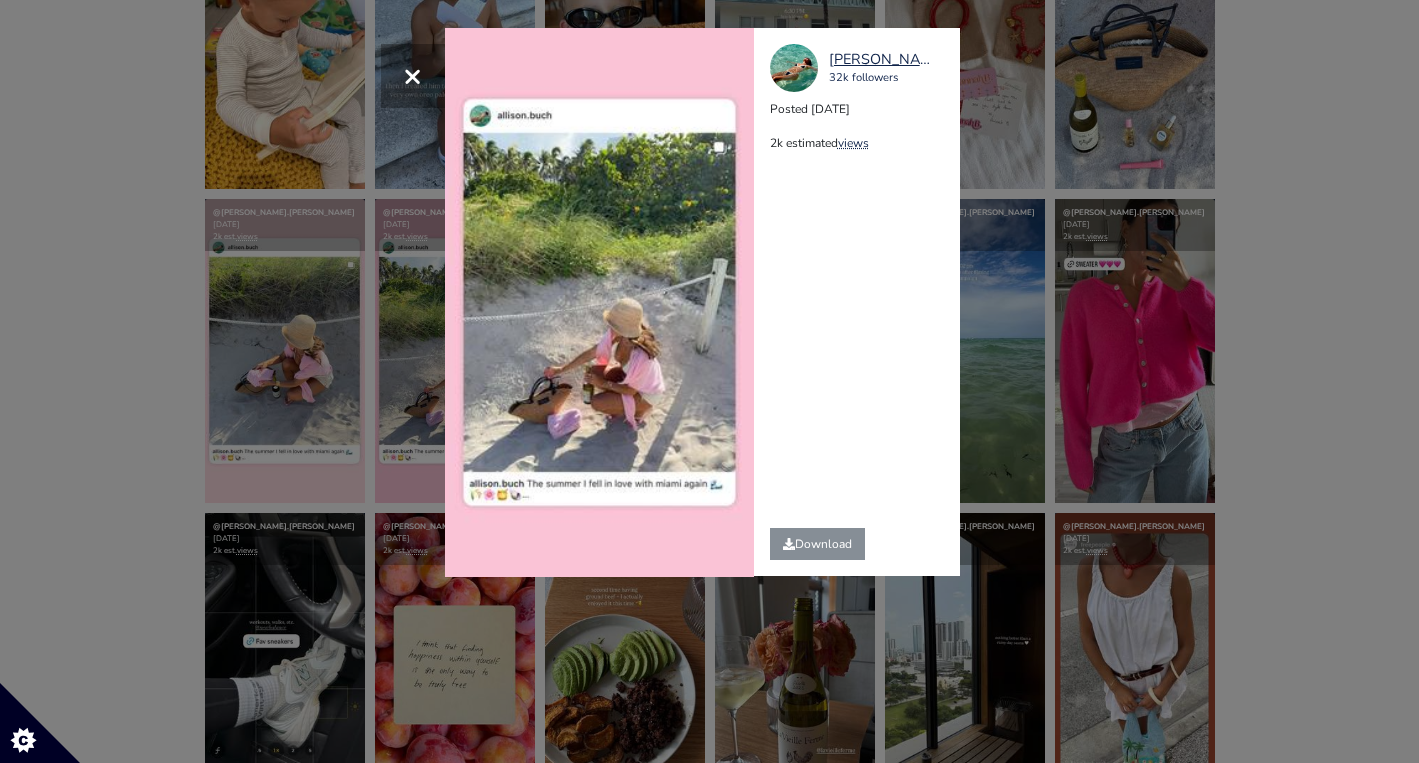 click on "×
Your browser does not support HTML5 video.
[PERSON_NAME].[PERSON_NAME]
32k followers
Posted [DATE]
2k
estimated
views" at bounding box center [709, 381] 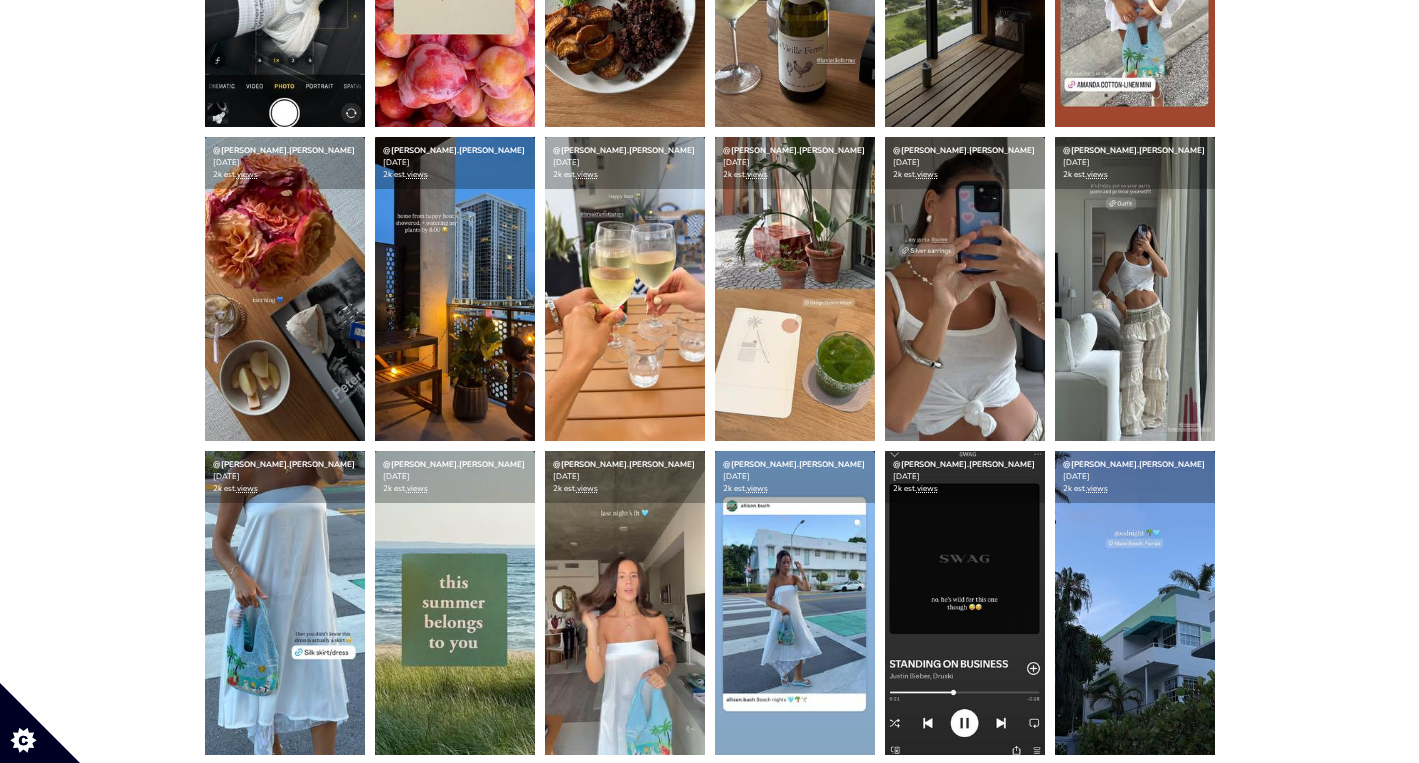 scroll, scrollTop: 1492, scrollLeft: 0, axis: vertical 